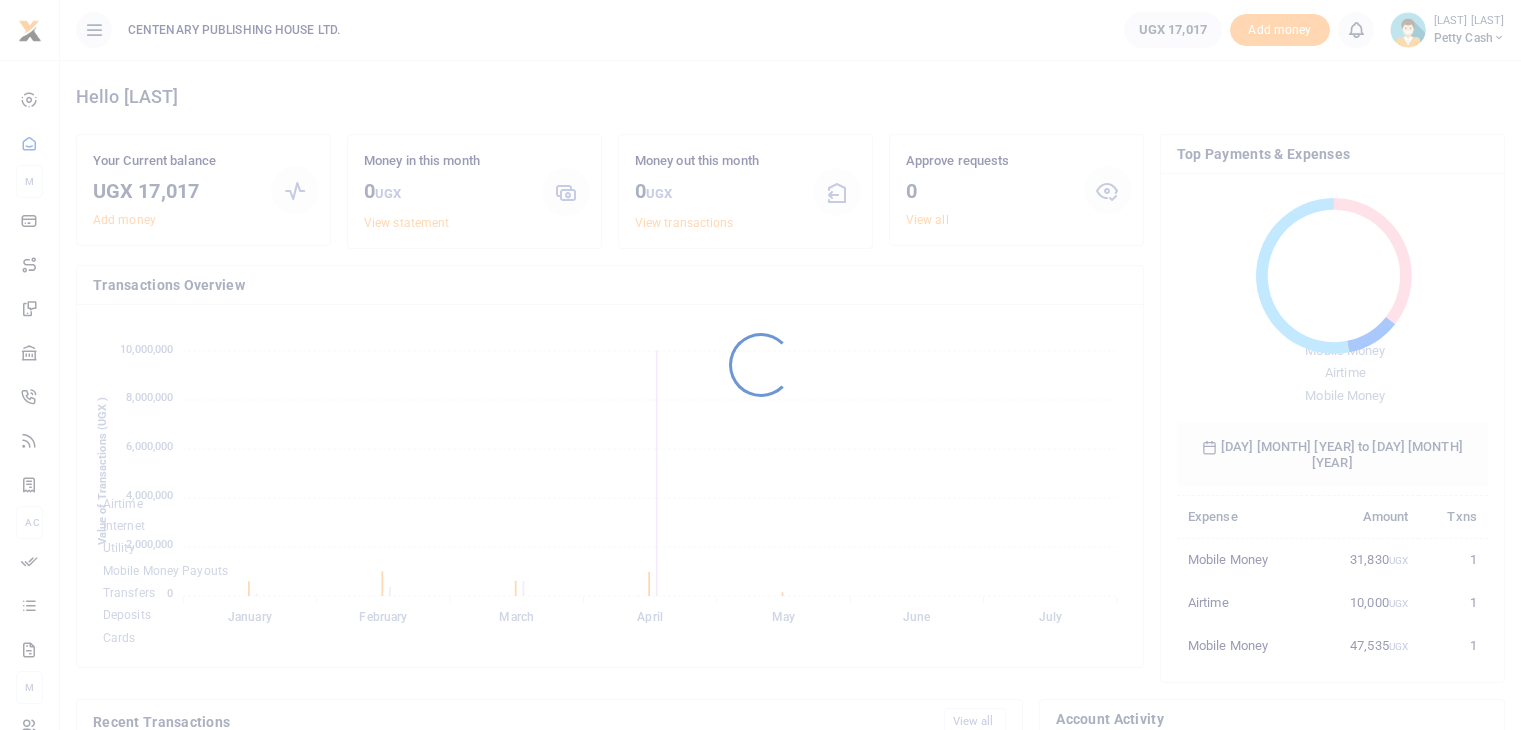 scroll, scrollTop: 0, scrollLeft: 0, axis: both 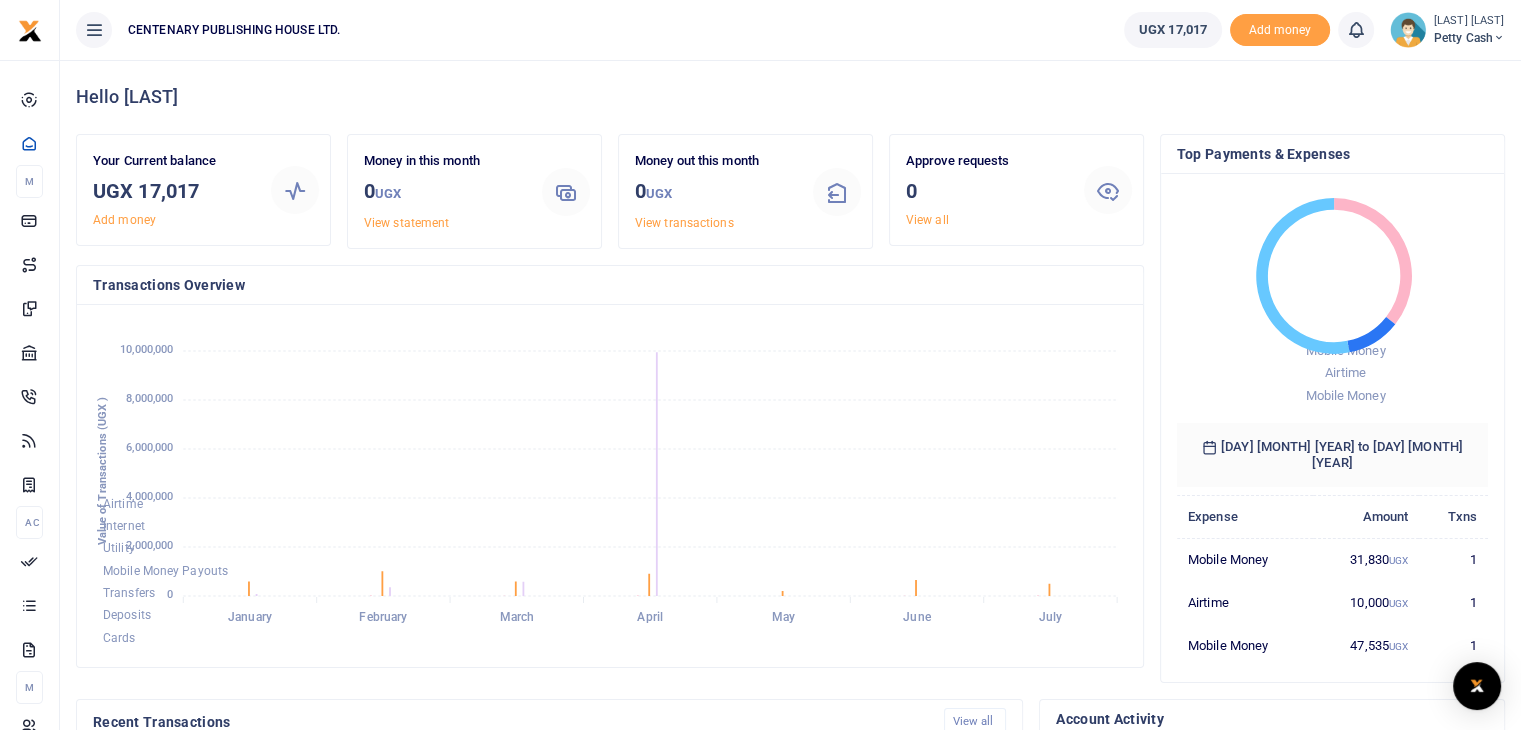 click at bounding box center [1356, 30] 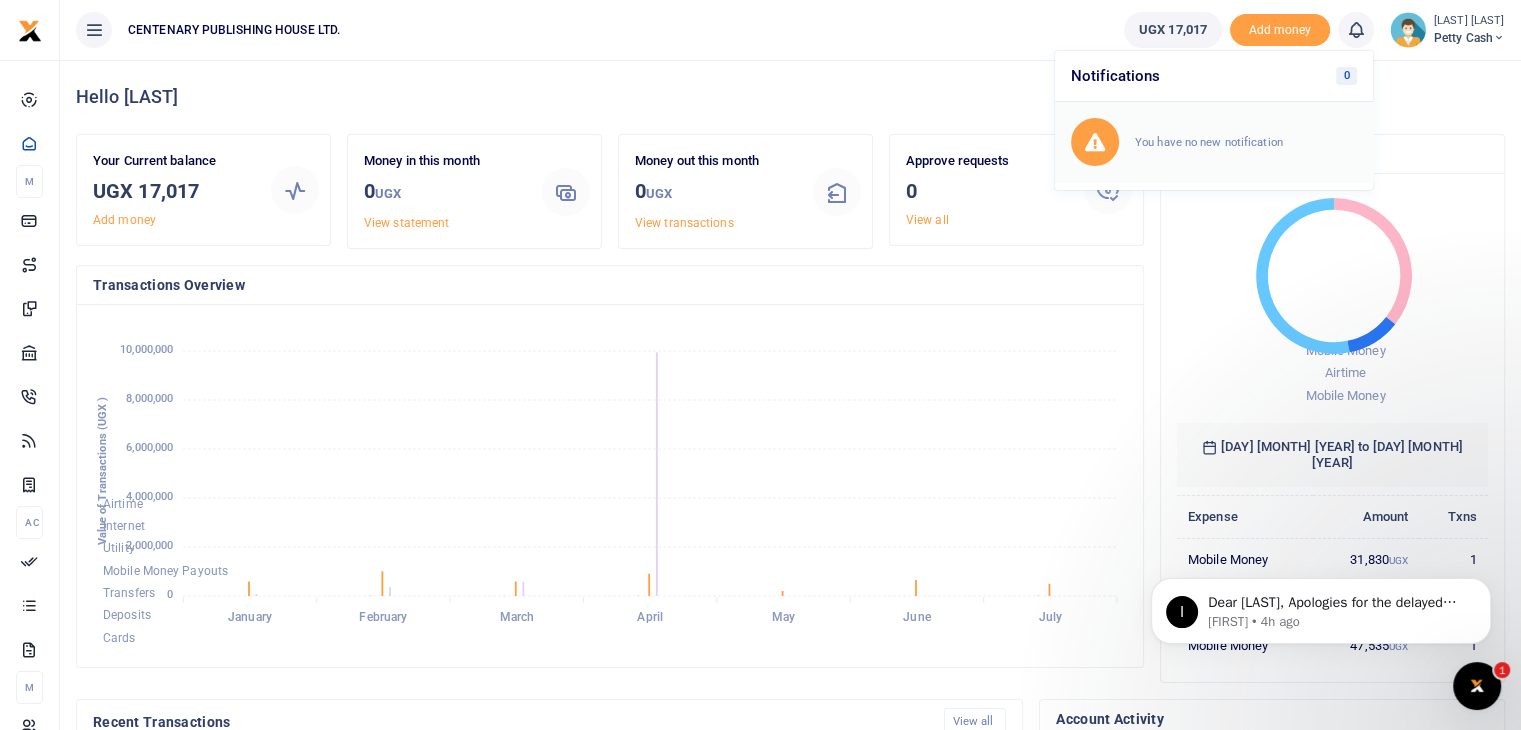 scroll, scrollTop: 0, scrollLeft: 0, axis: both 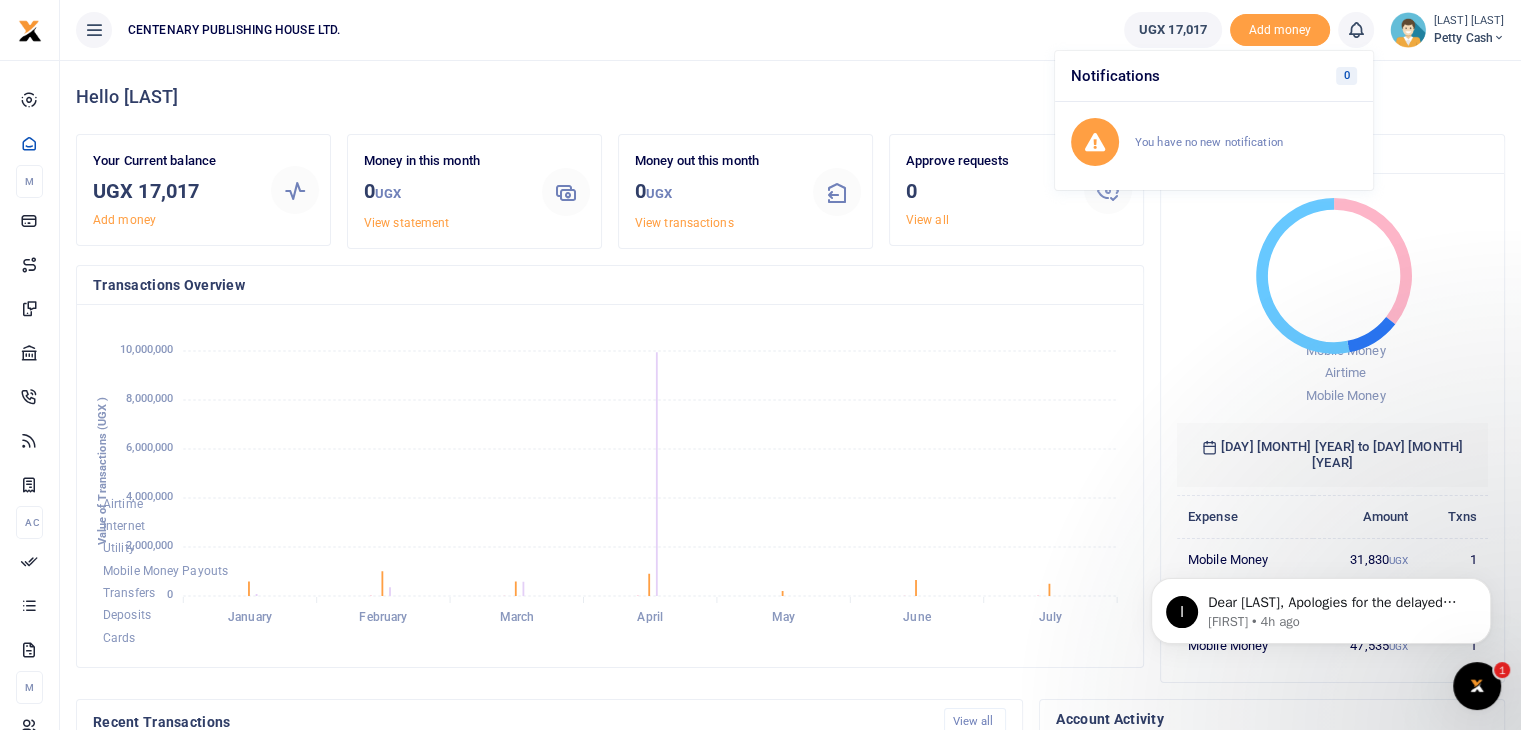 click on "Petty Cash" at bounding box center [1469, 38] 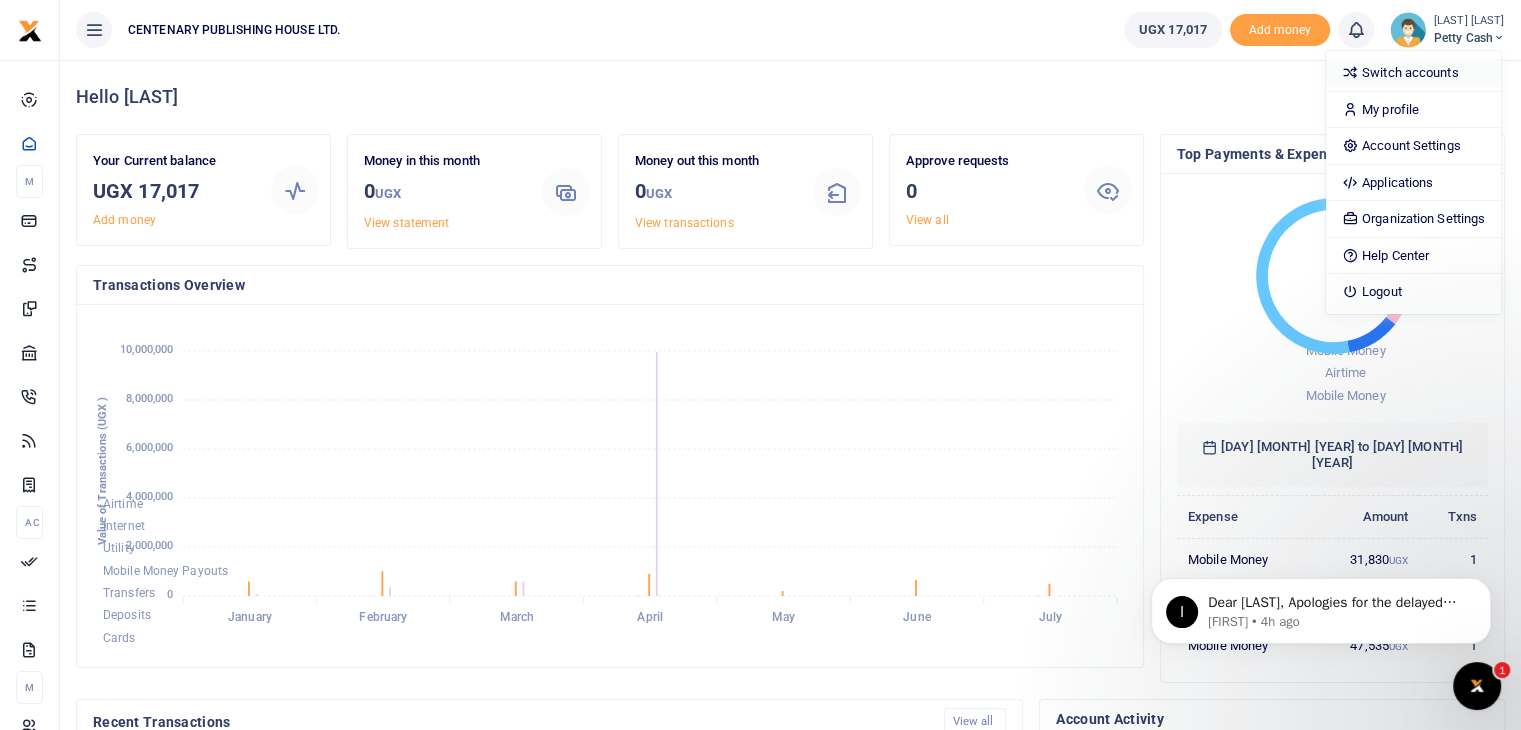 click on "Switch accounts" at bounding box center [1413, 73] 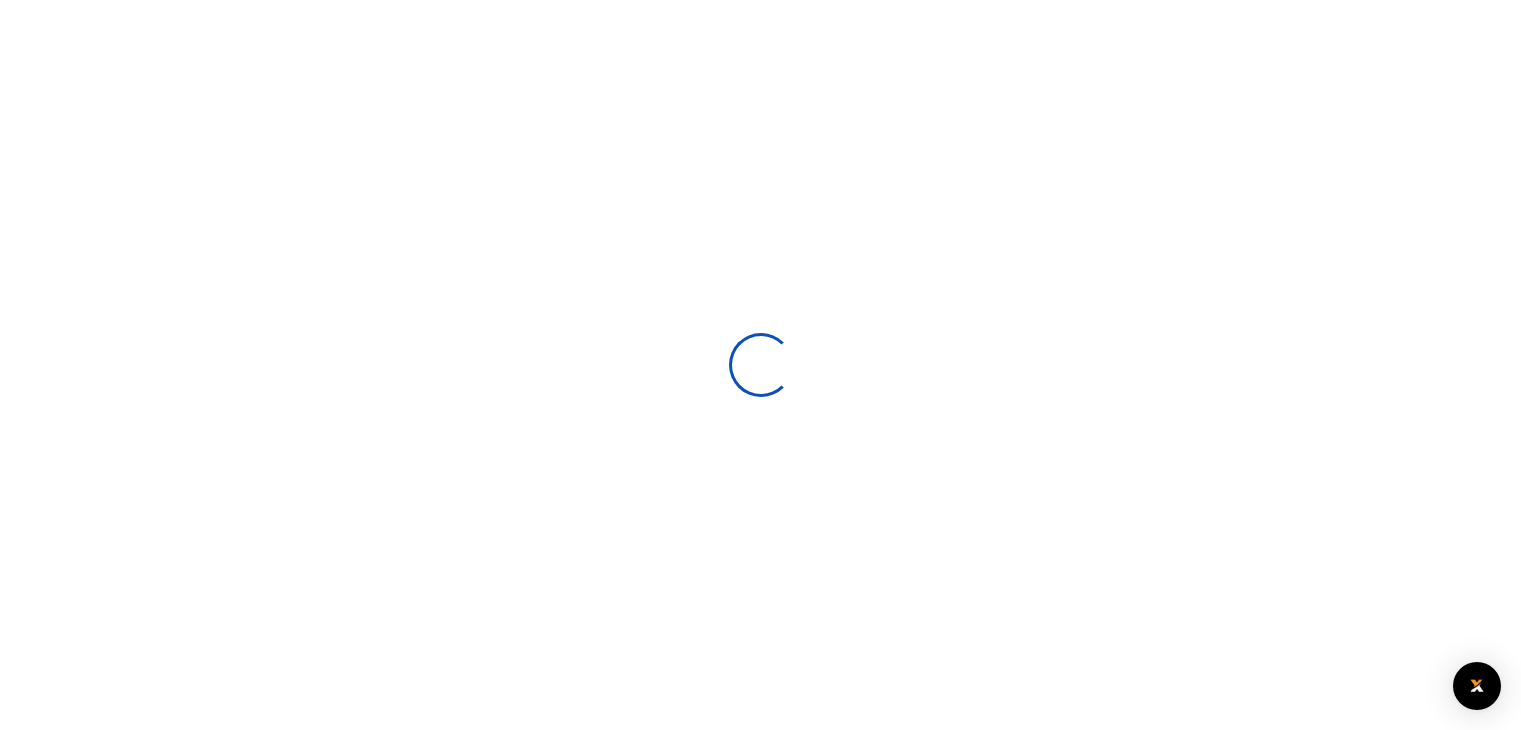 scroll, scrollTop: 0, scrollLeft: 0, axis: both 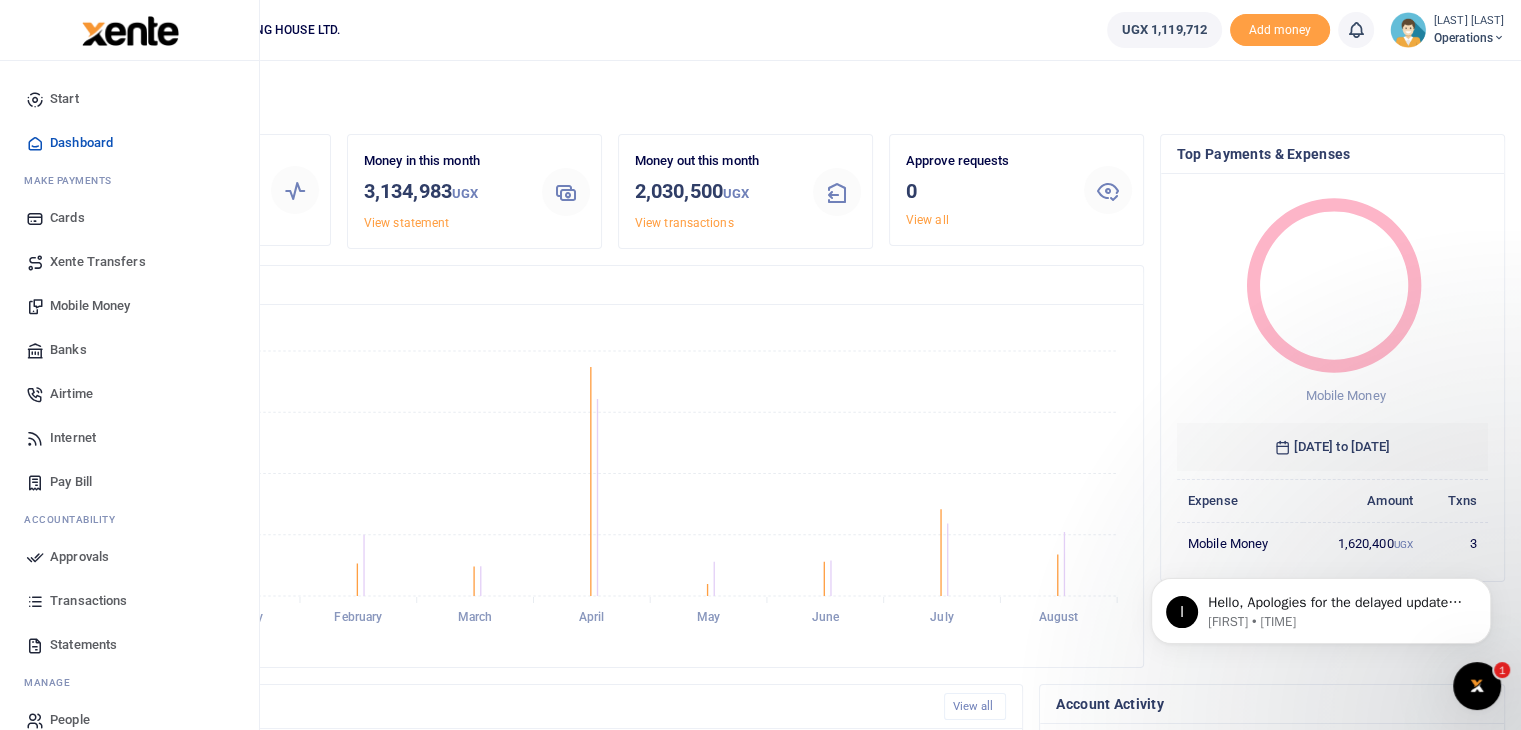 click on "Xente Transfers" at bounding box center (98, 262) 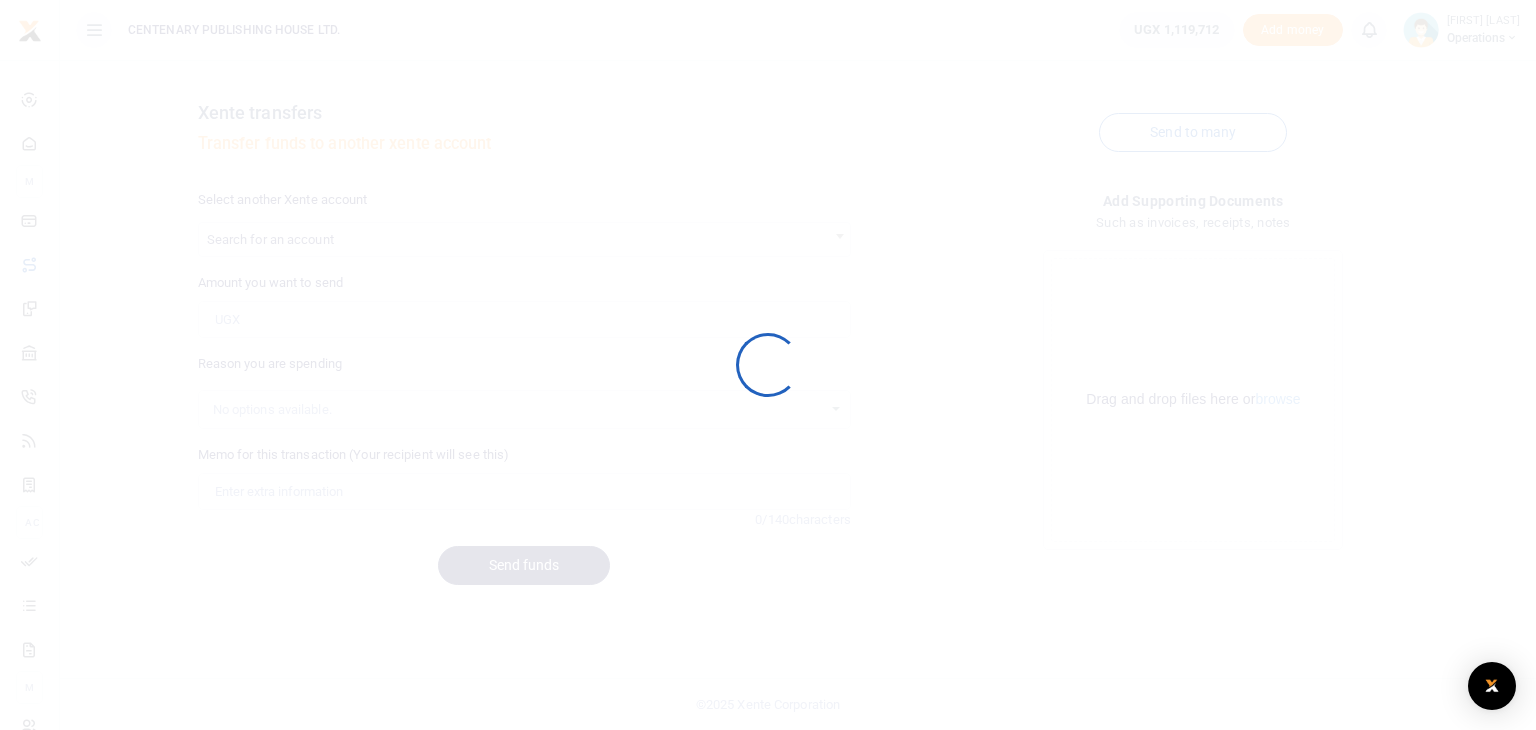 scroll, scrollTop: 0, scrollLeft: 0, axis: both 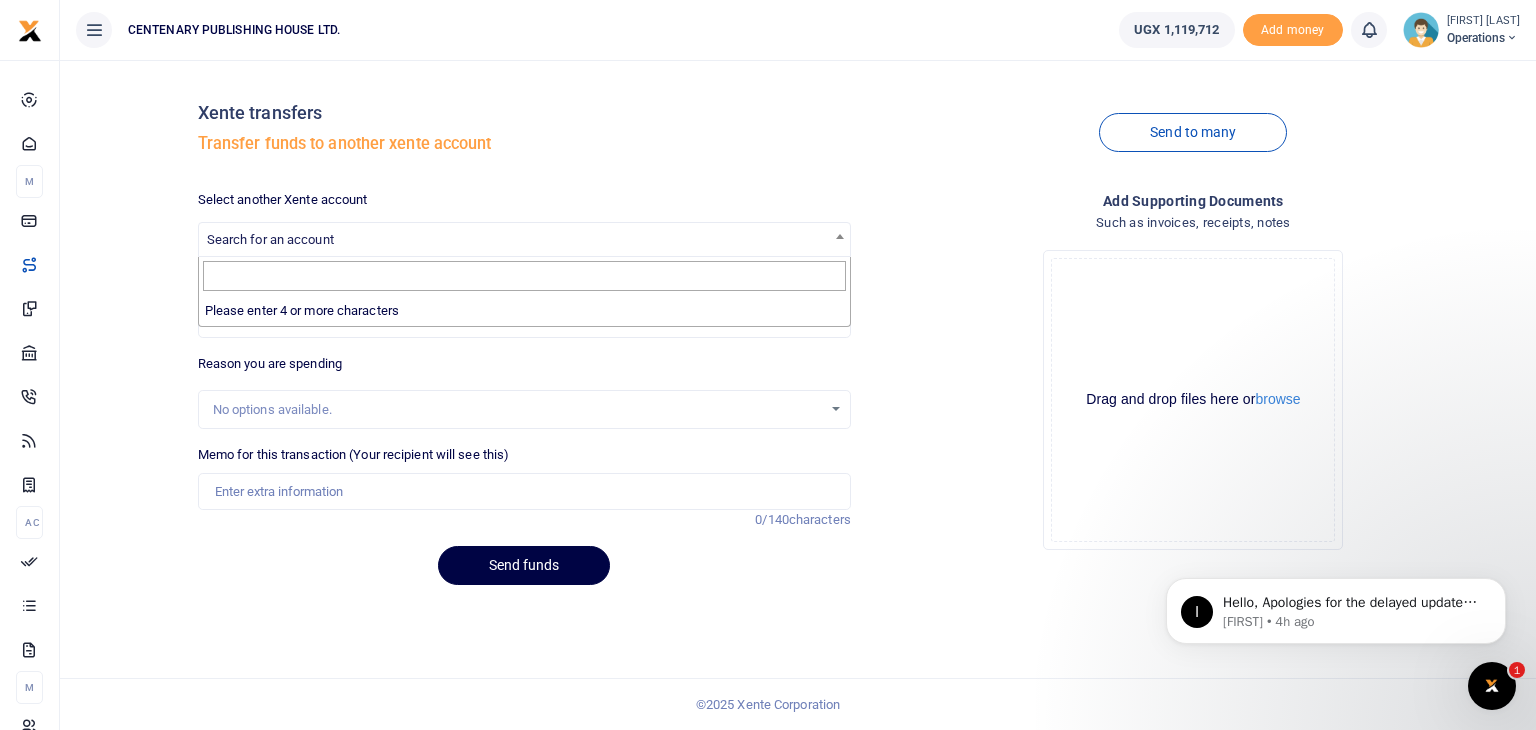 click at bounding box center (840, 236) 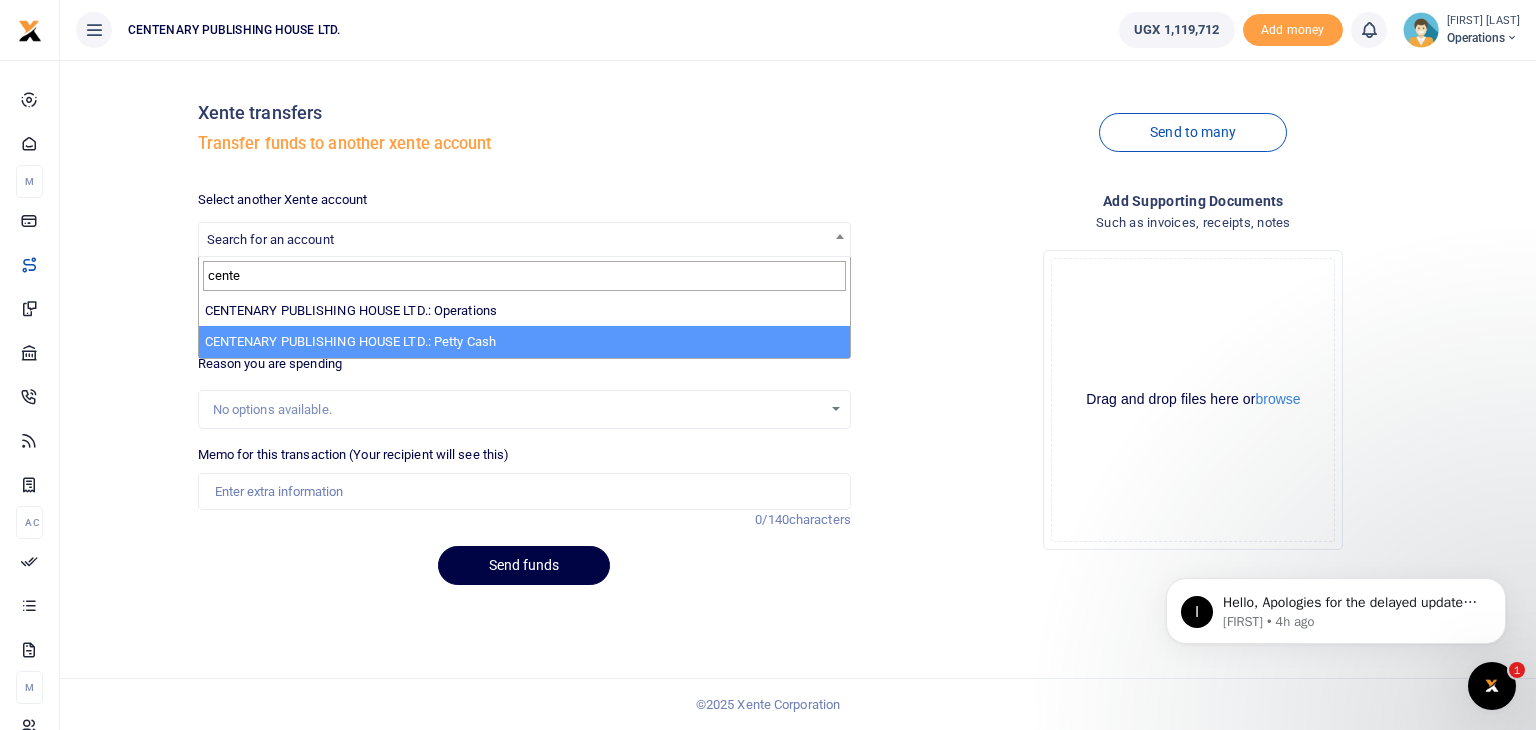 type on "cente" 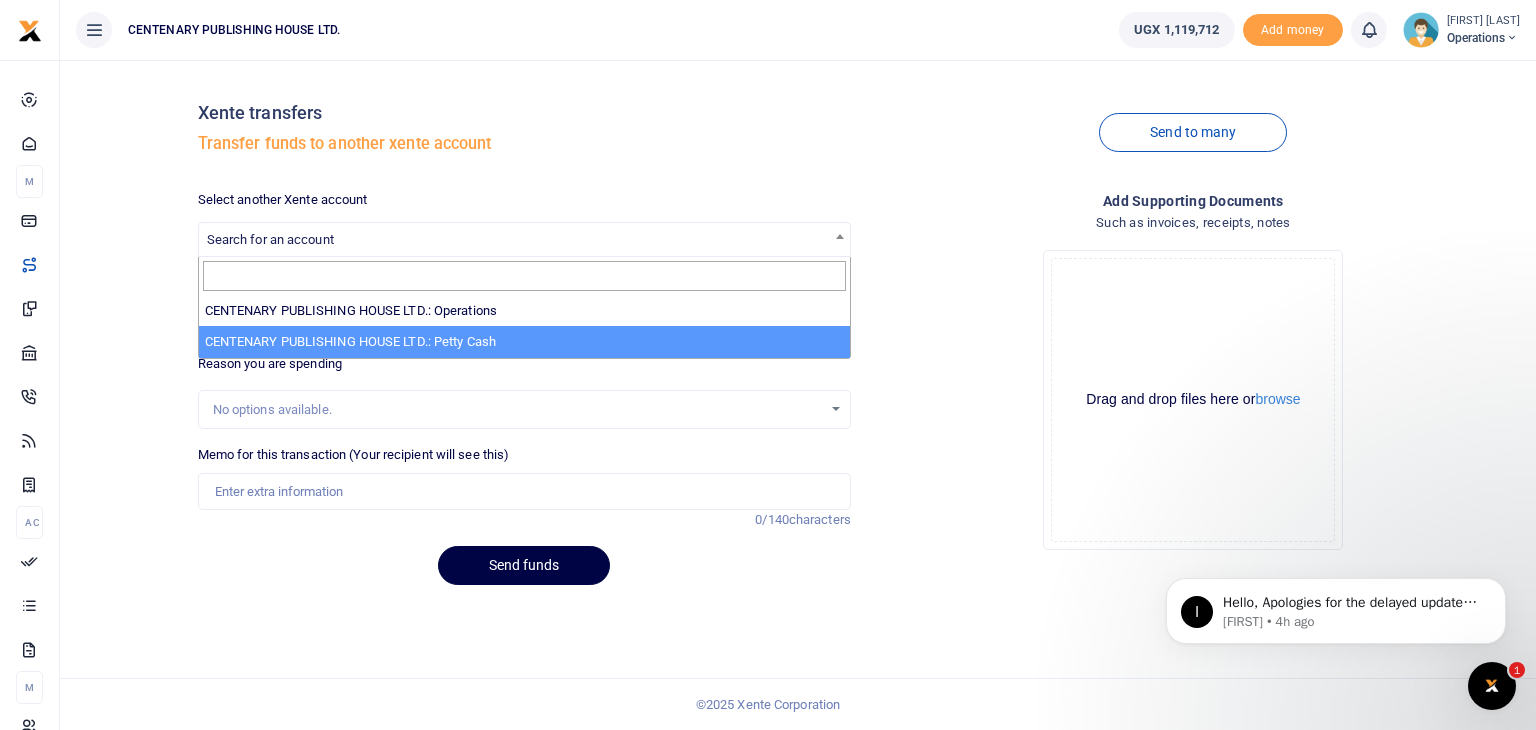 select on "3701" 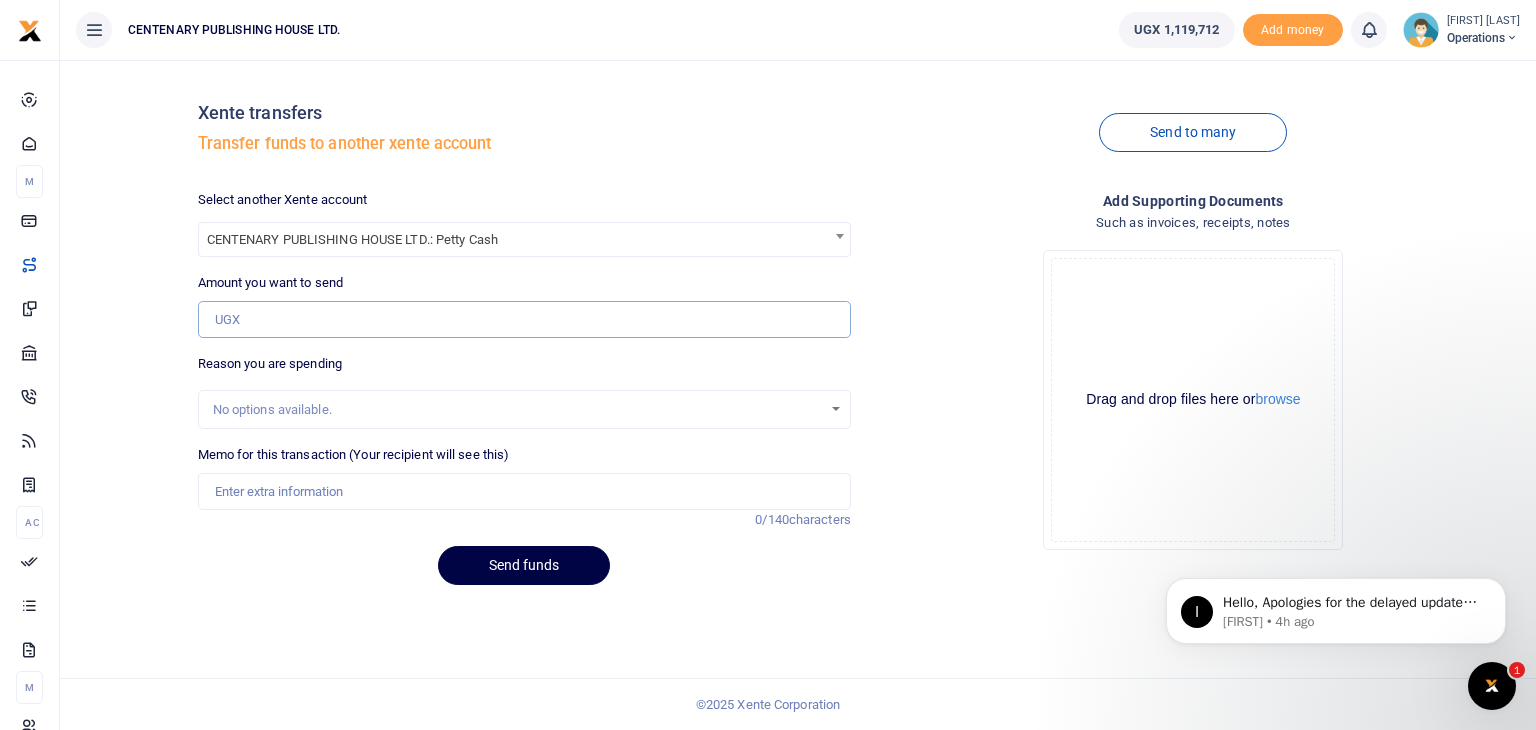 click on "Amount you want to send" at bounding box center (524, 320) 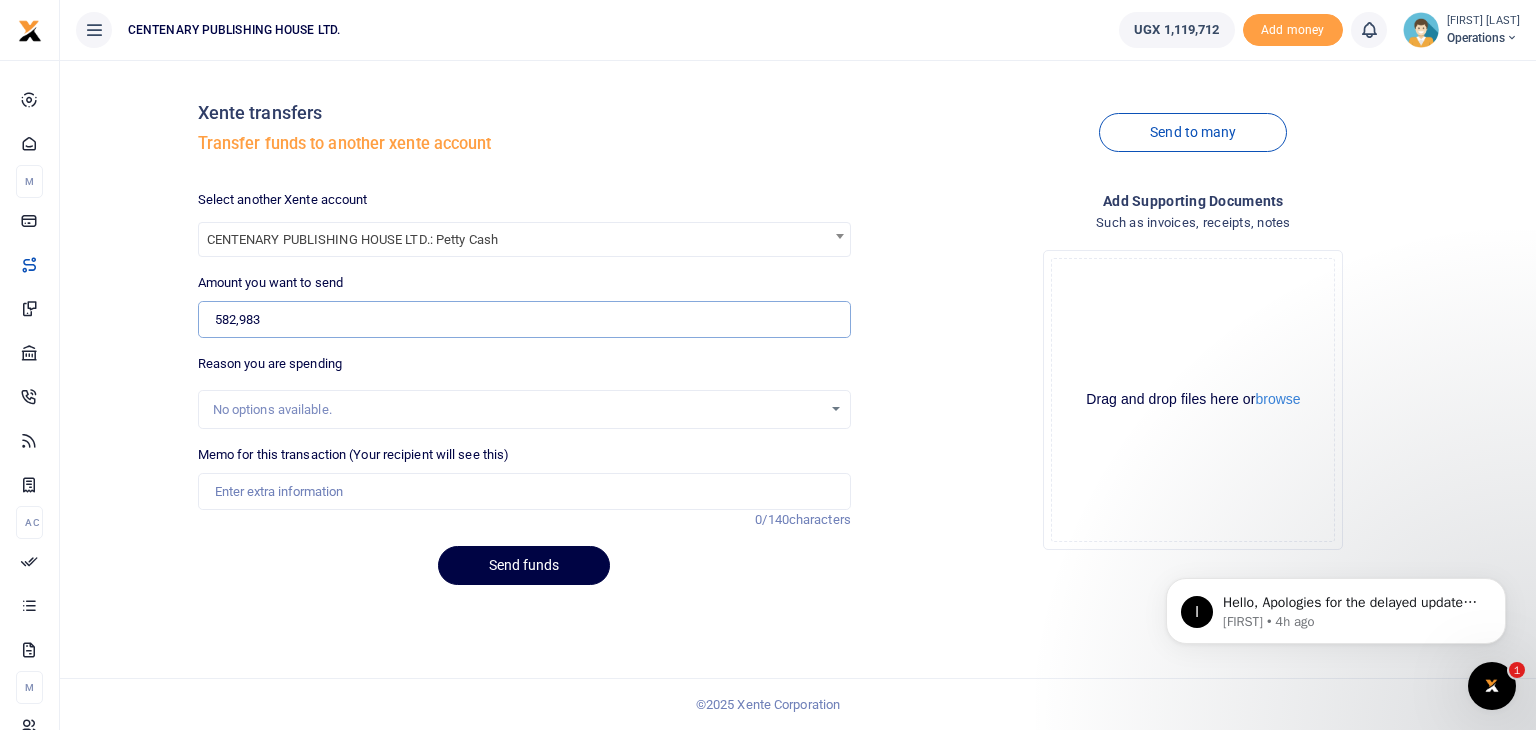 type on "582,983" 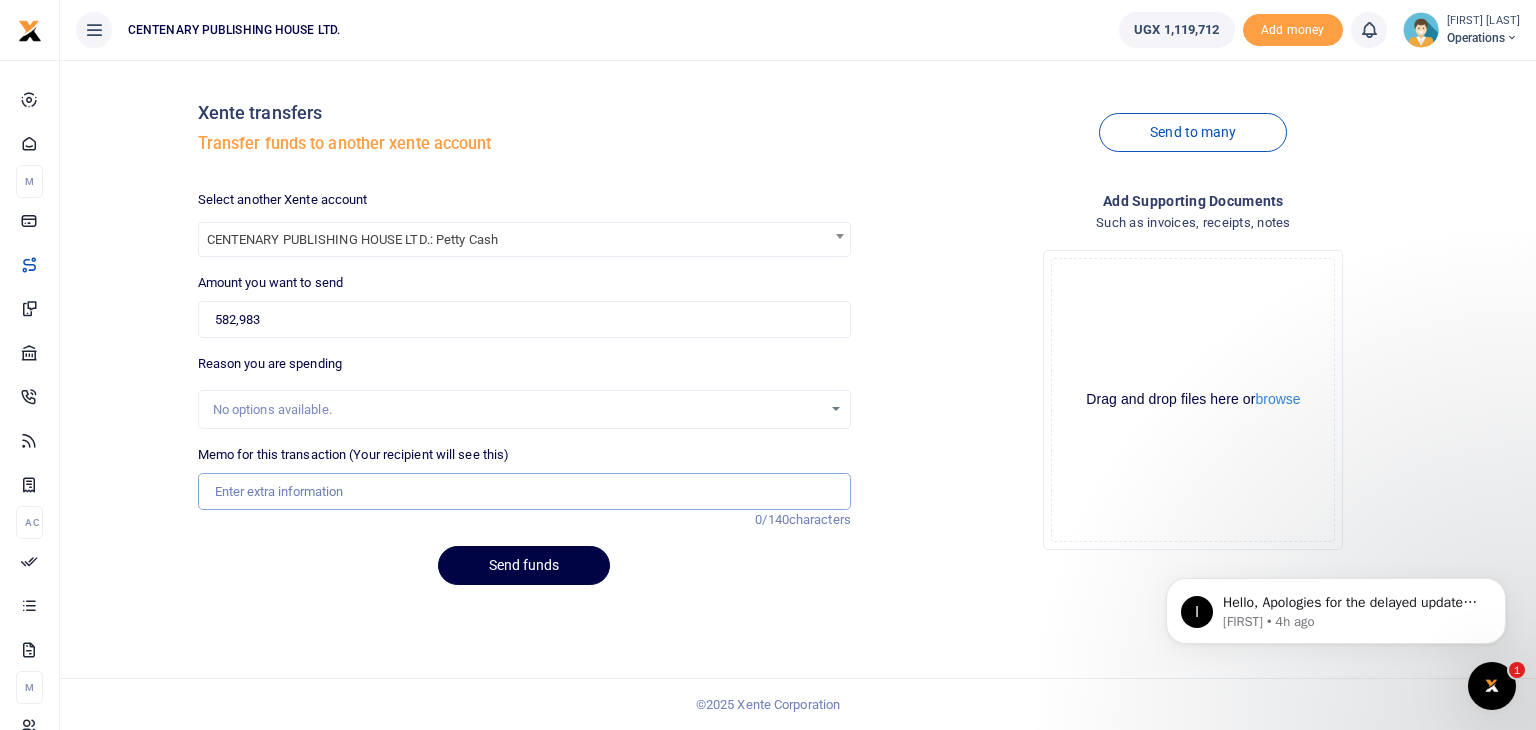 click on "Memo for this transaction (Your recipient will see this)" at bounding box center (524, 492) 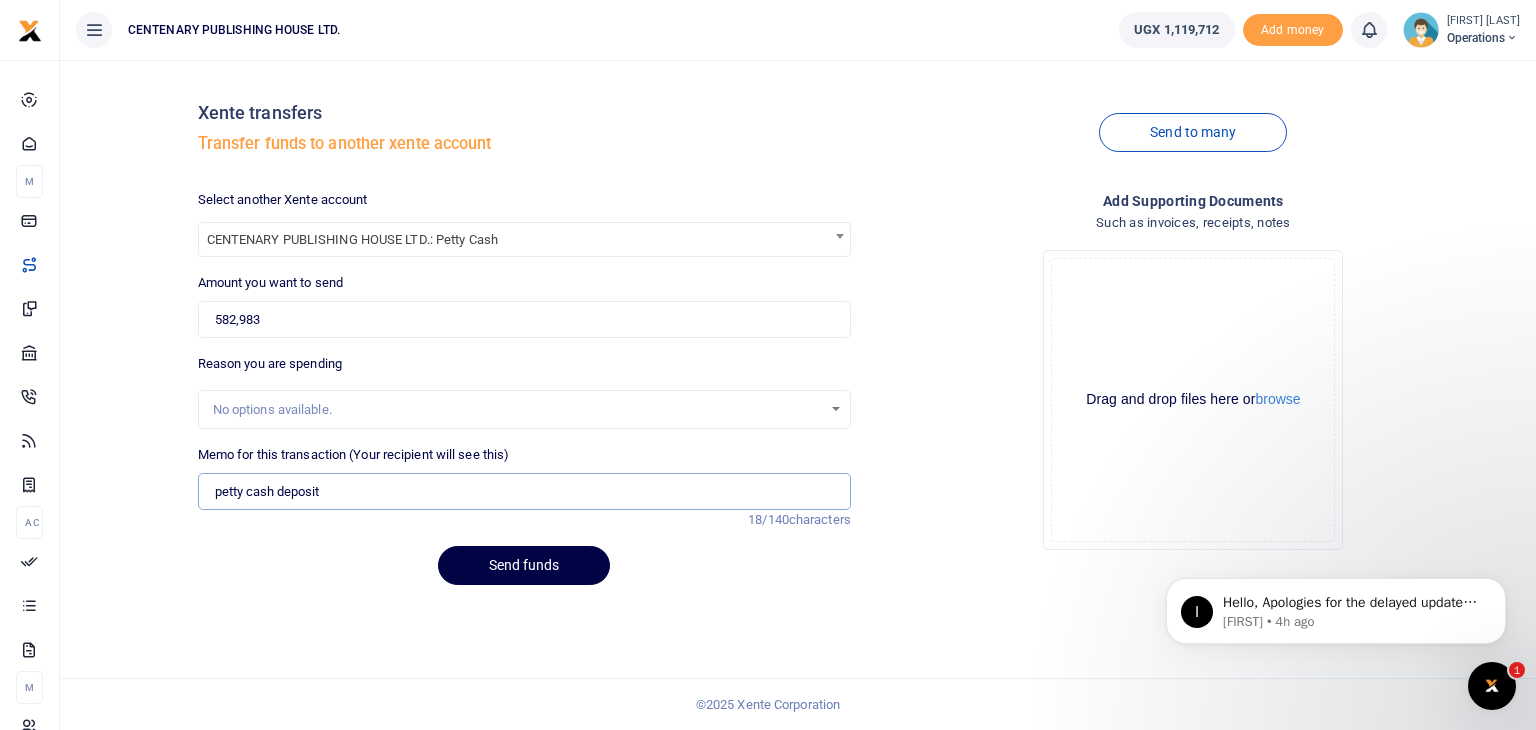 type on "petty cash deposit" 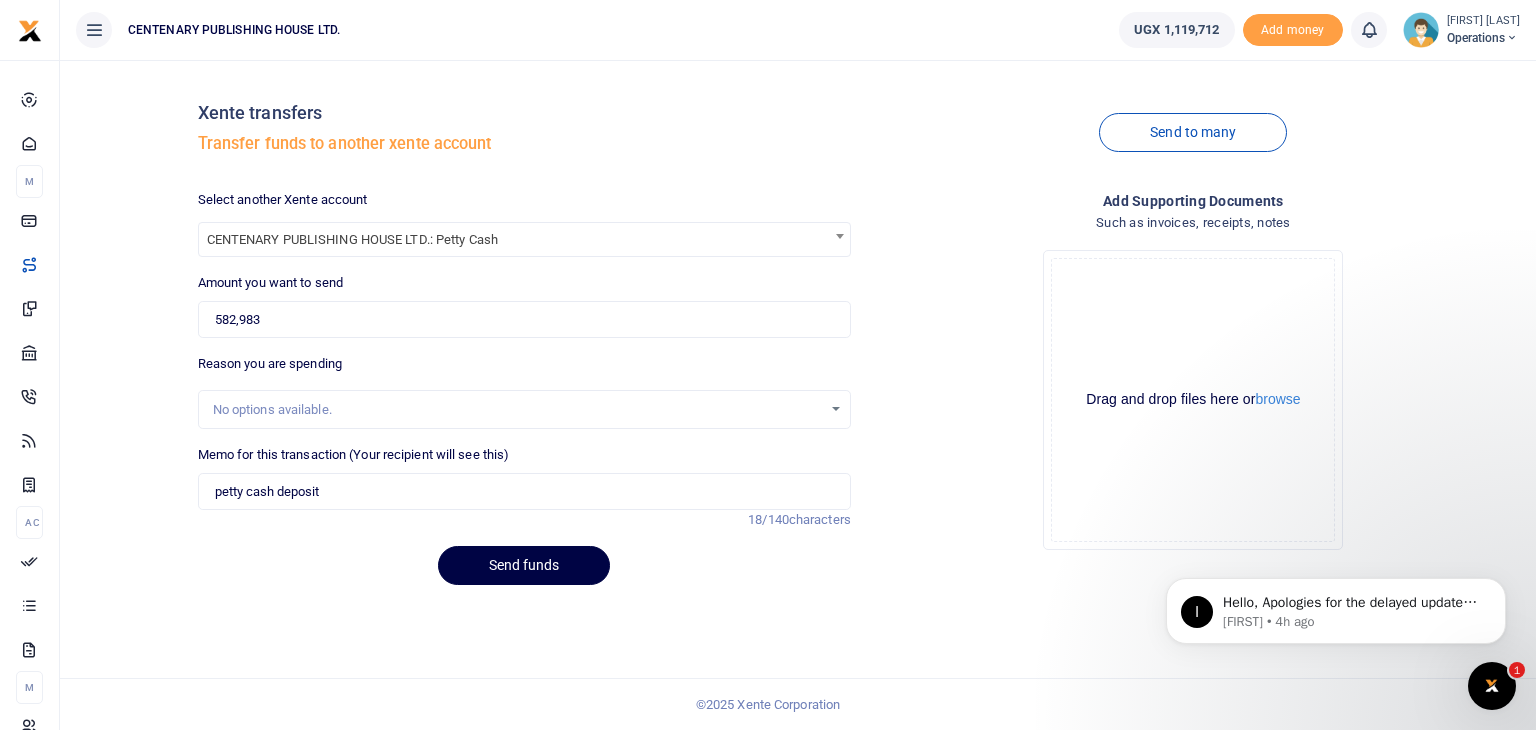 click on "Send funds" at bounding box center (524, 565) 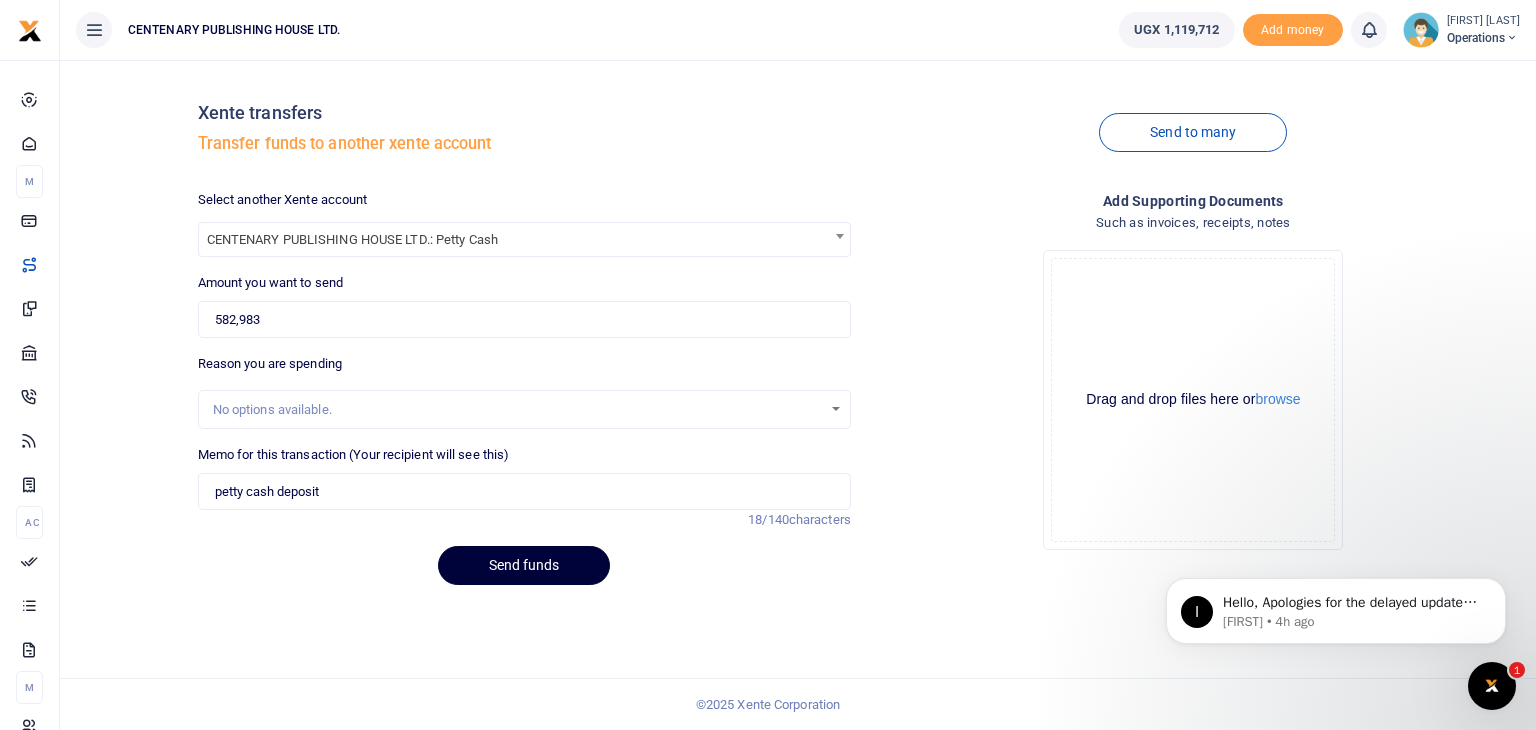 click on "Send funds" at bounding box center [524, 565] 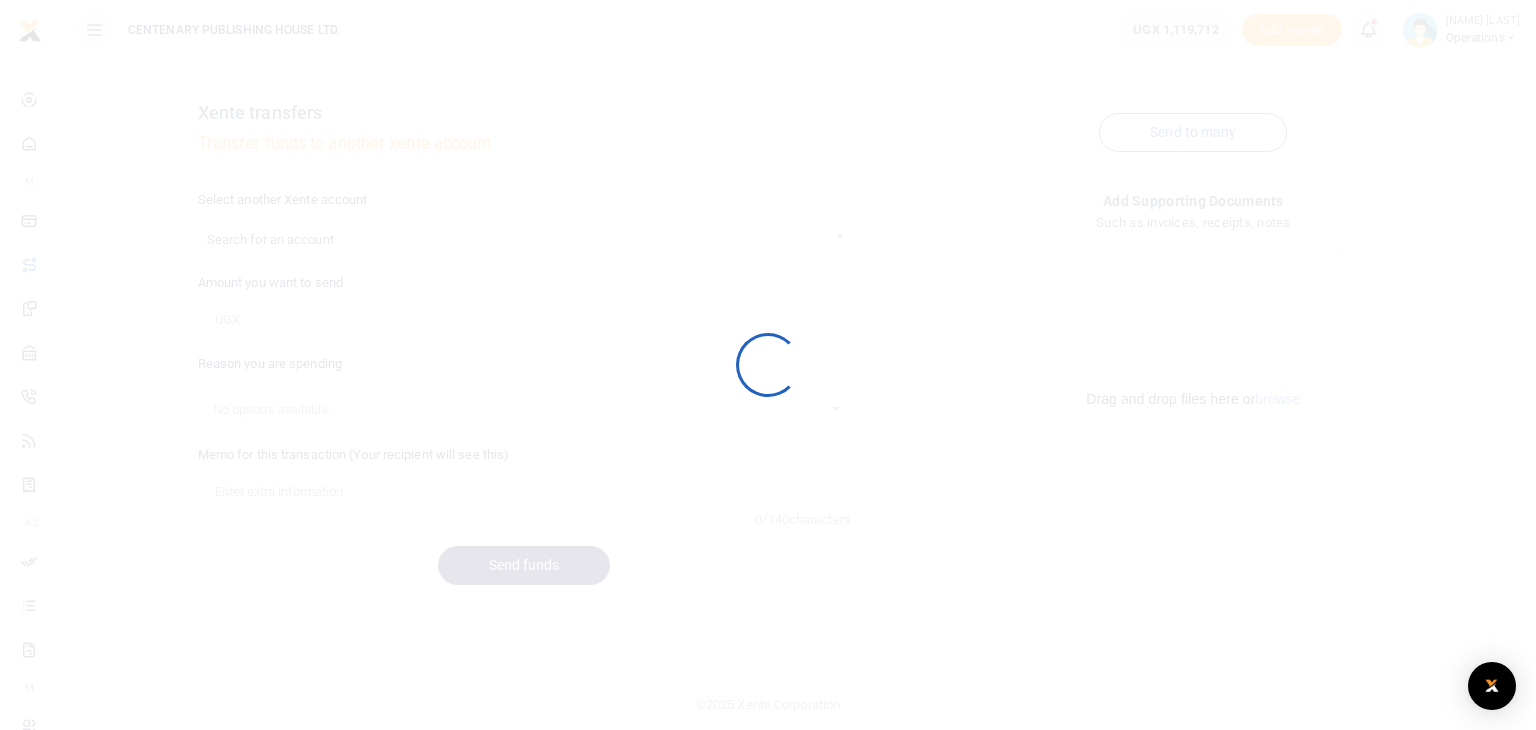 scroll, scrollTop: 0, scrollLeft: 0, axis: both 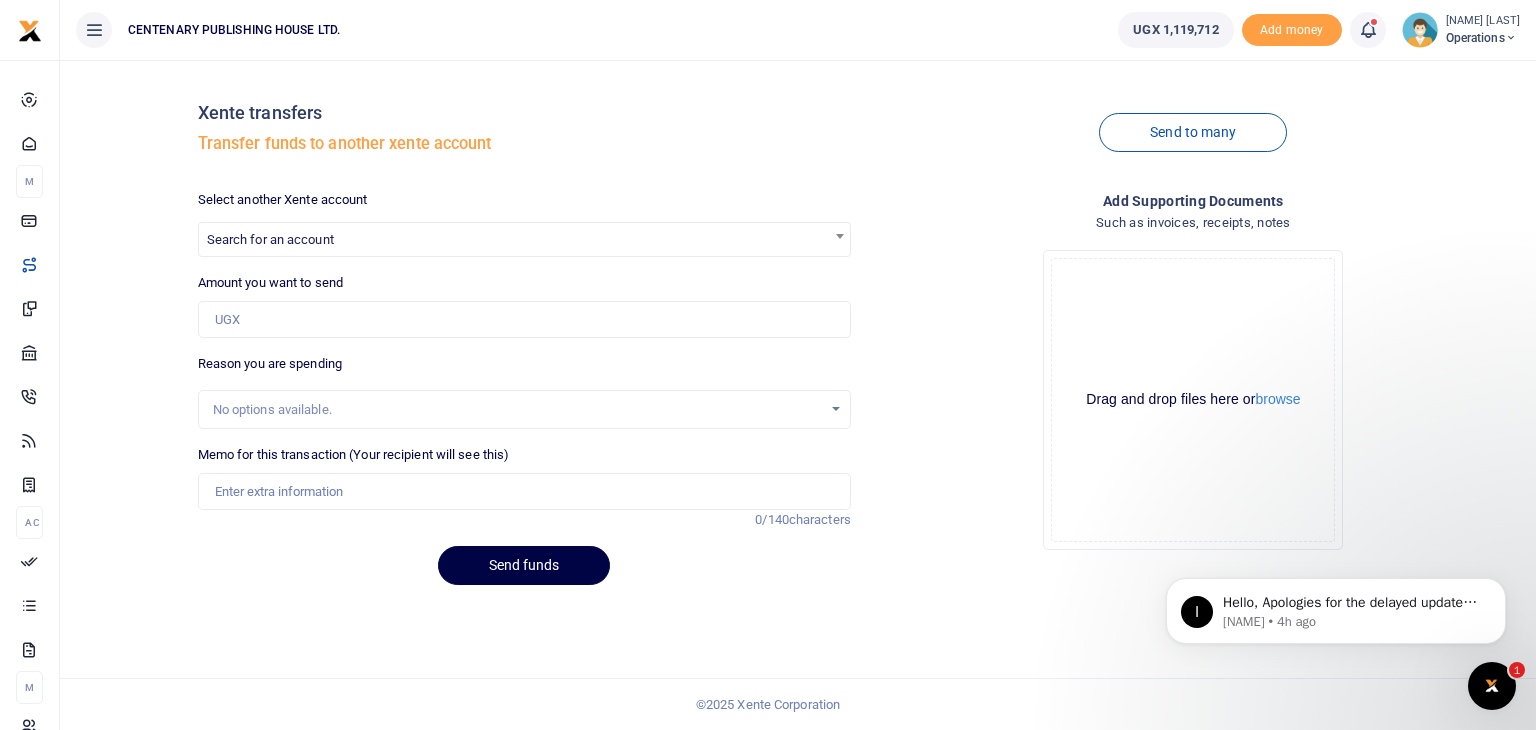 click at bounding box center [1378, 30] 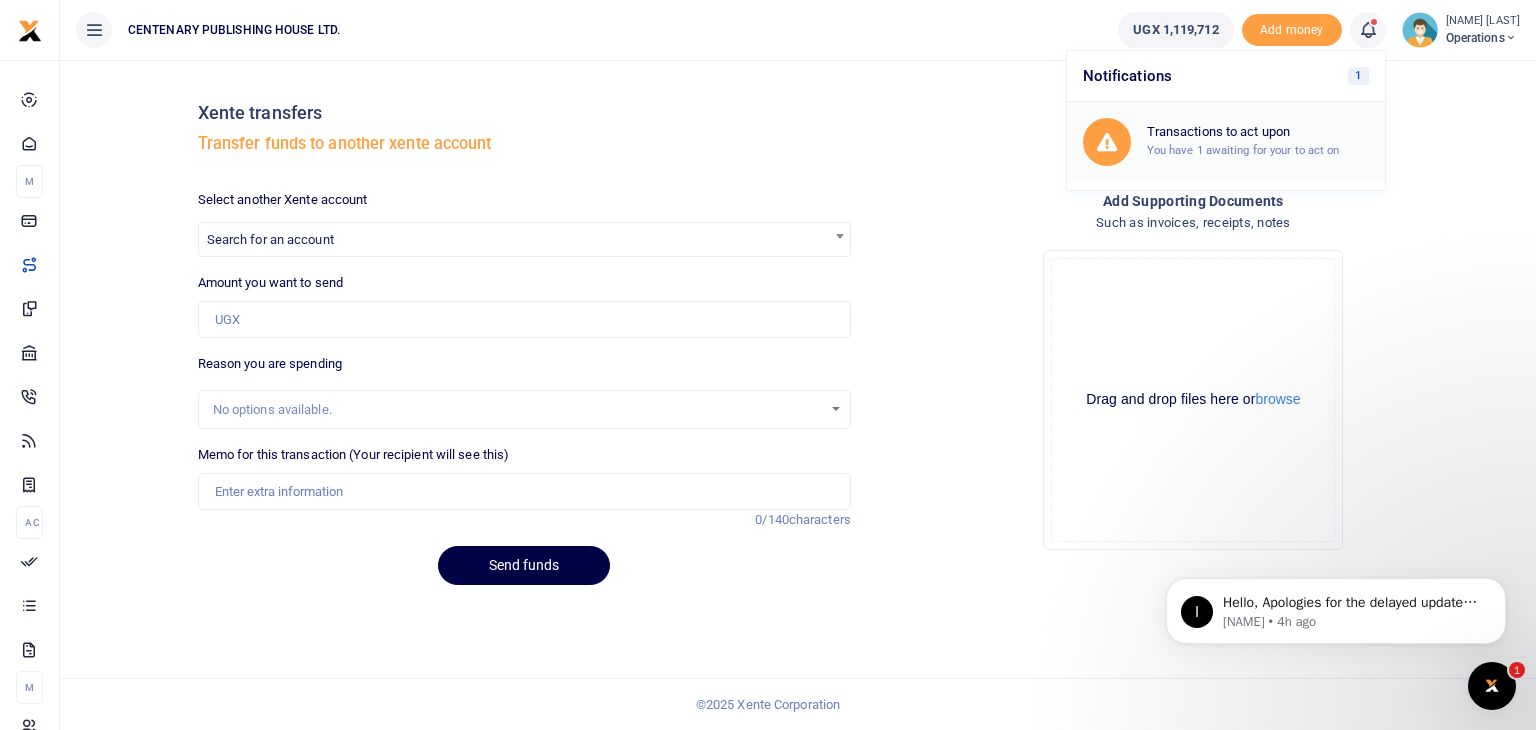 click on "Transactions to act upon" at bounding box center [1258, 132] 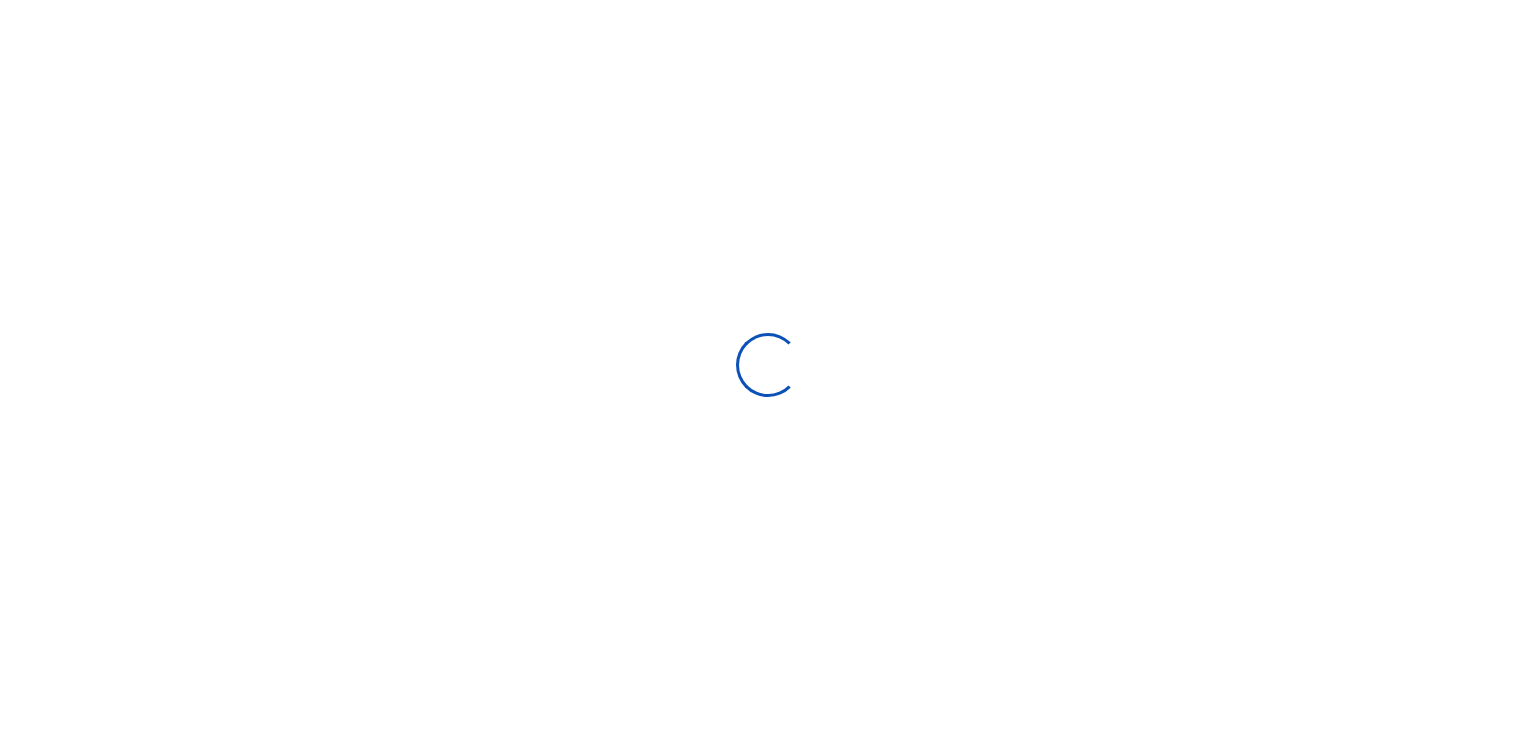 scroll, scrollTop: 0, scrollLeft: 0, axis: both 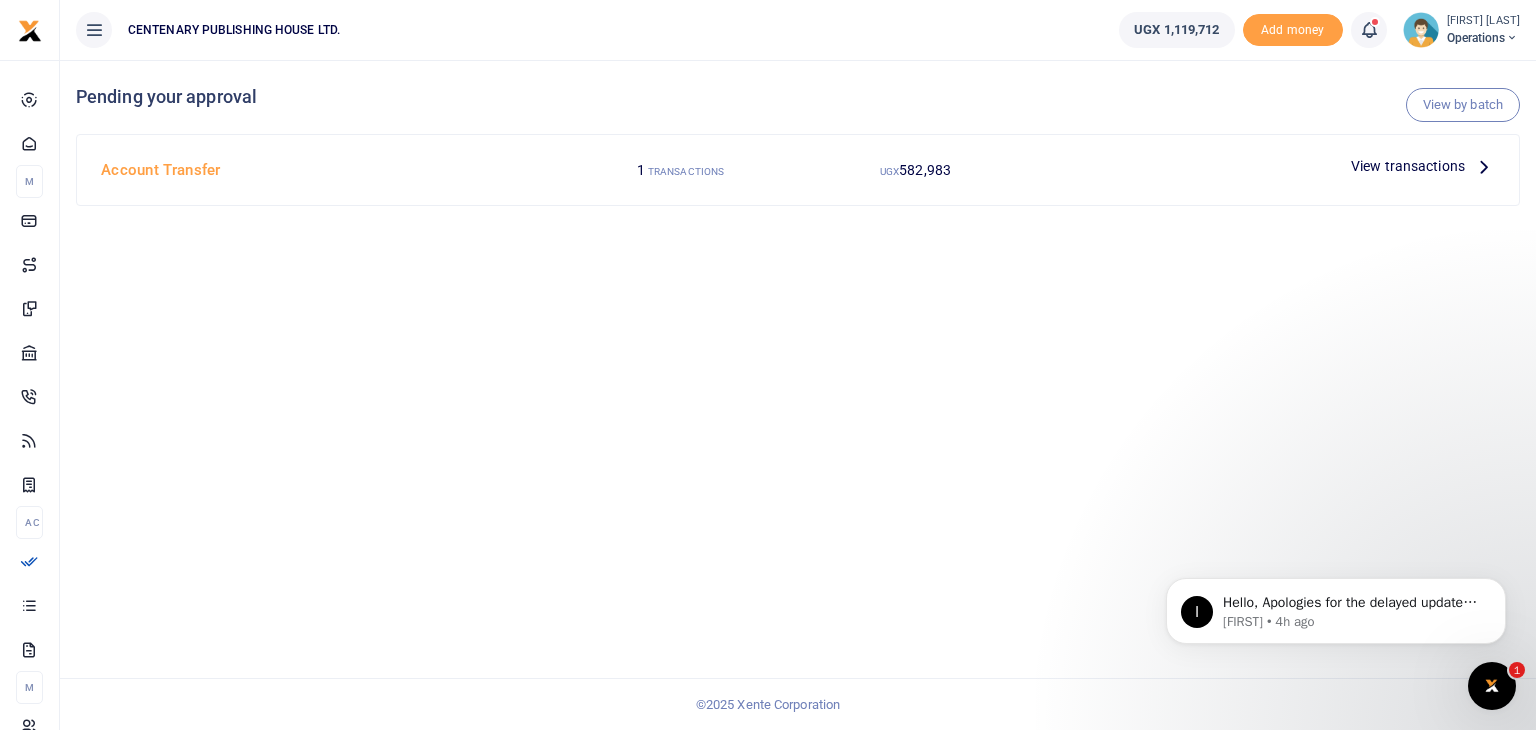 click on "View transactions" at bounding box center [1408, 166] 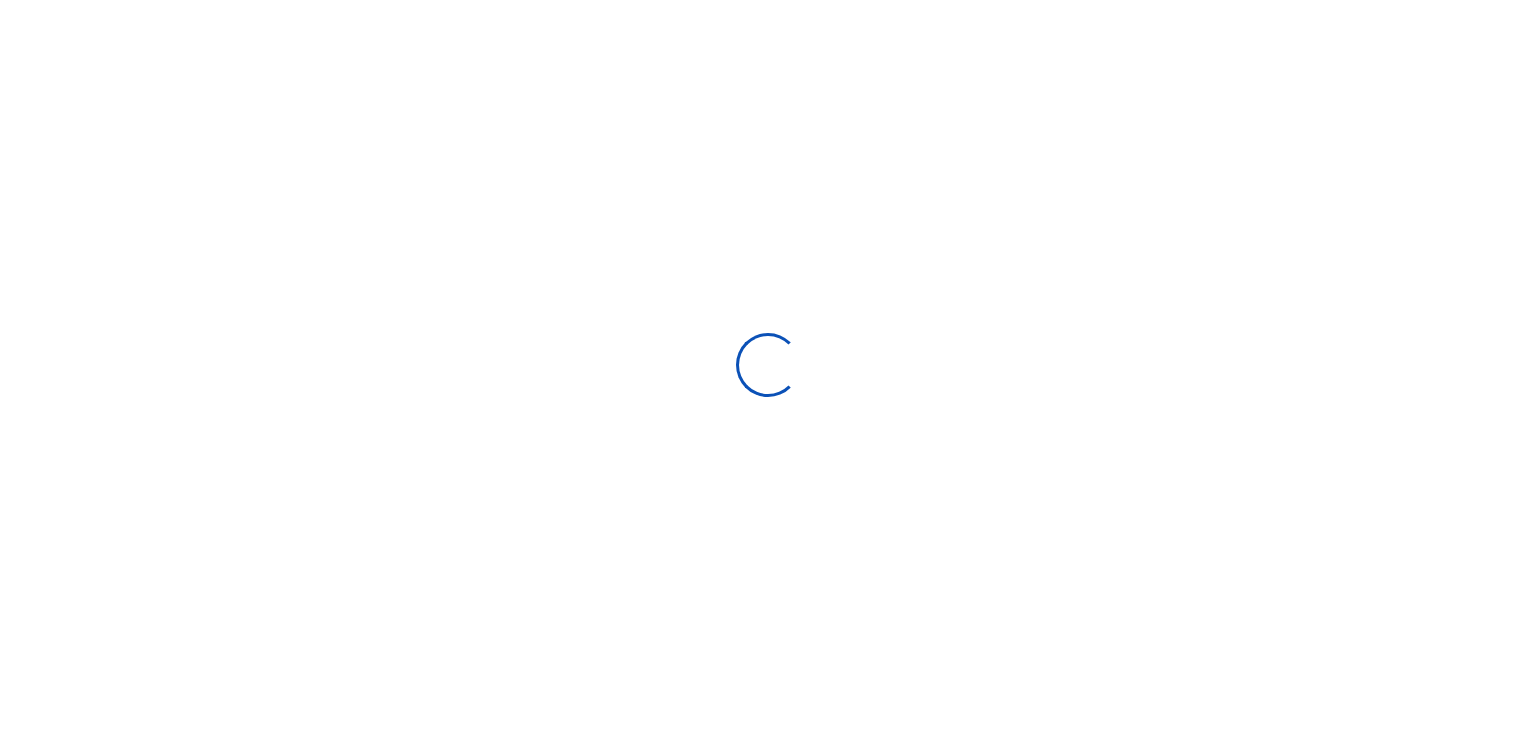 scroll, scrollTop: 0, scrollLeft: 0, axis: both 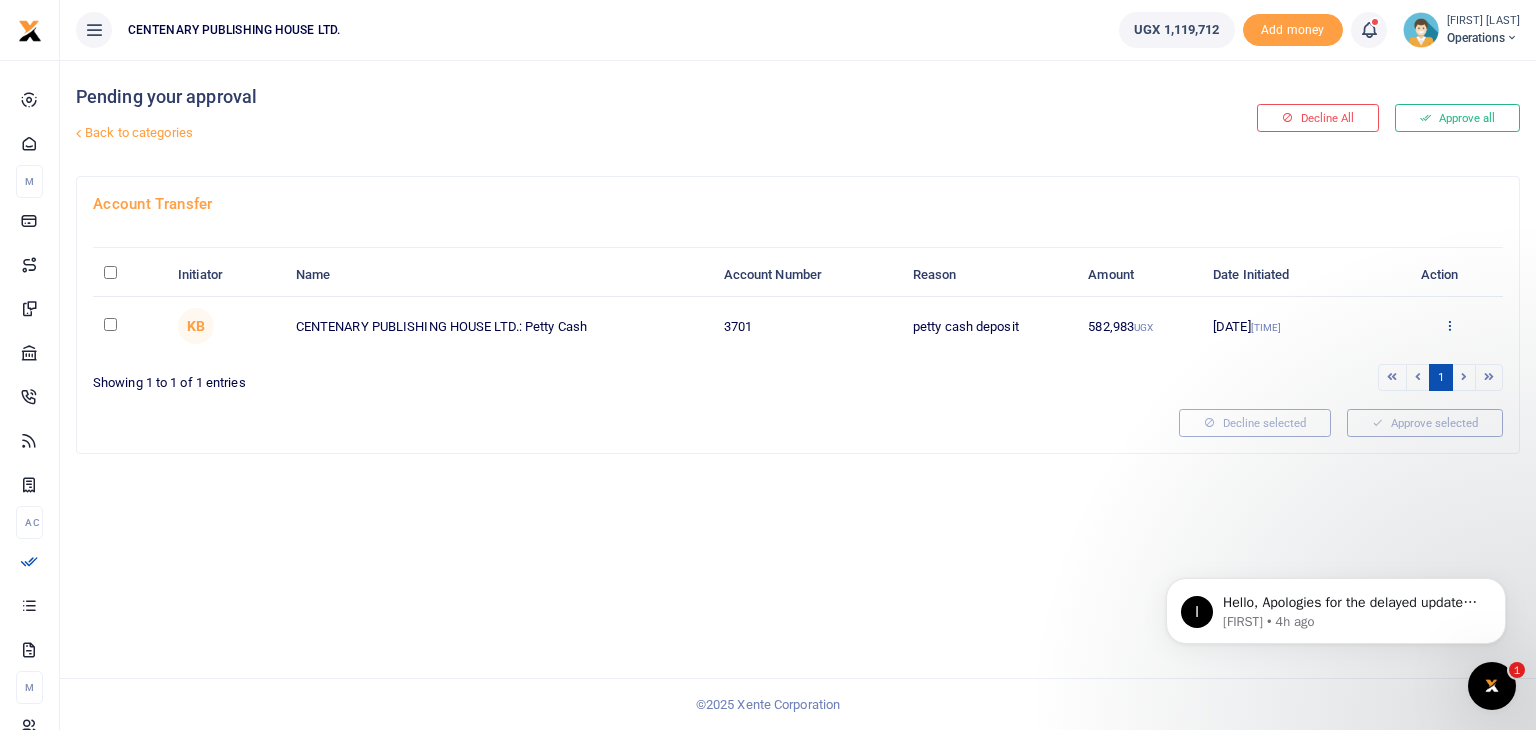 click at bounding box center (1449, 325) 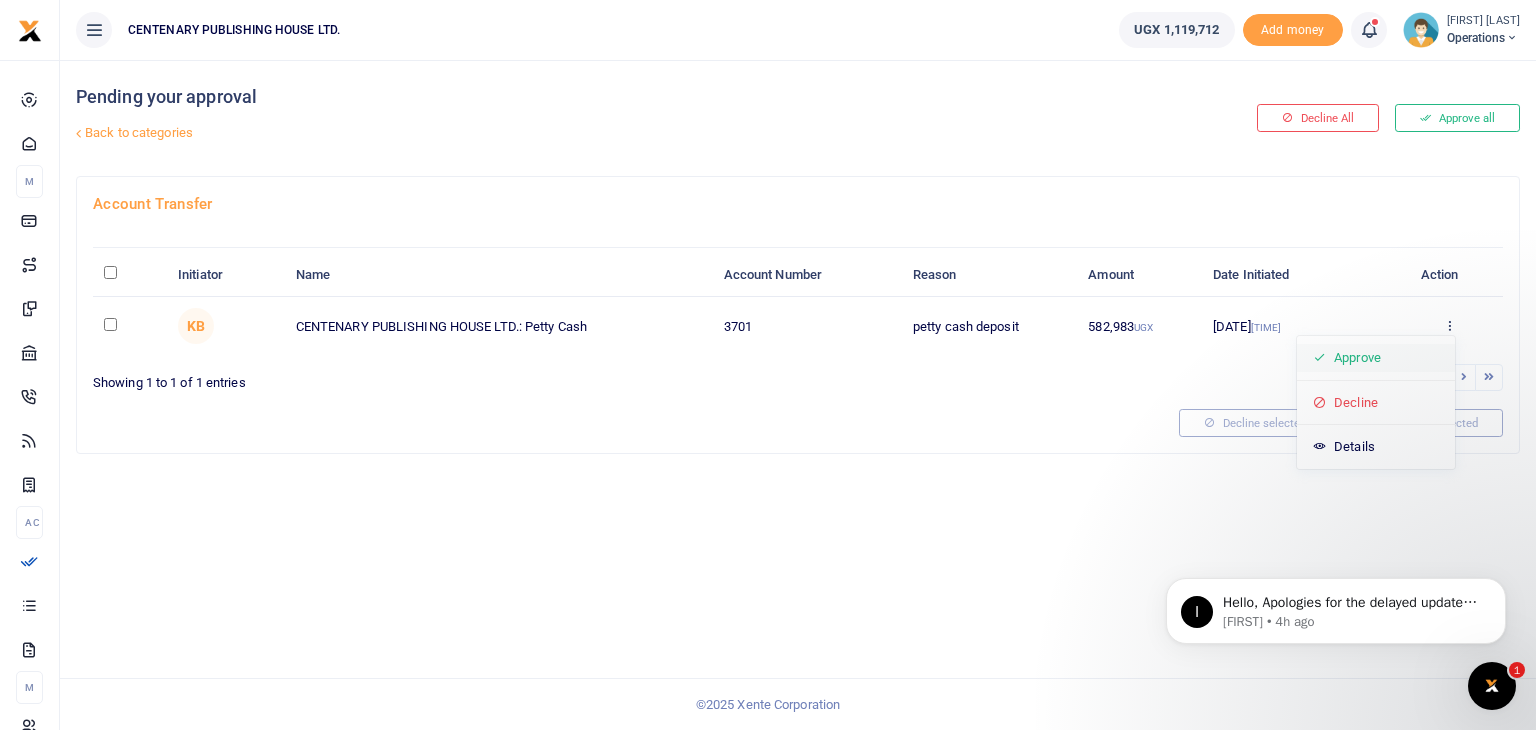 click on "Approve" at bounding box center [1376, 358] 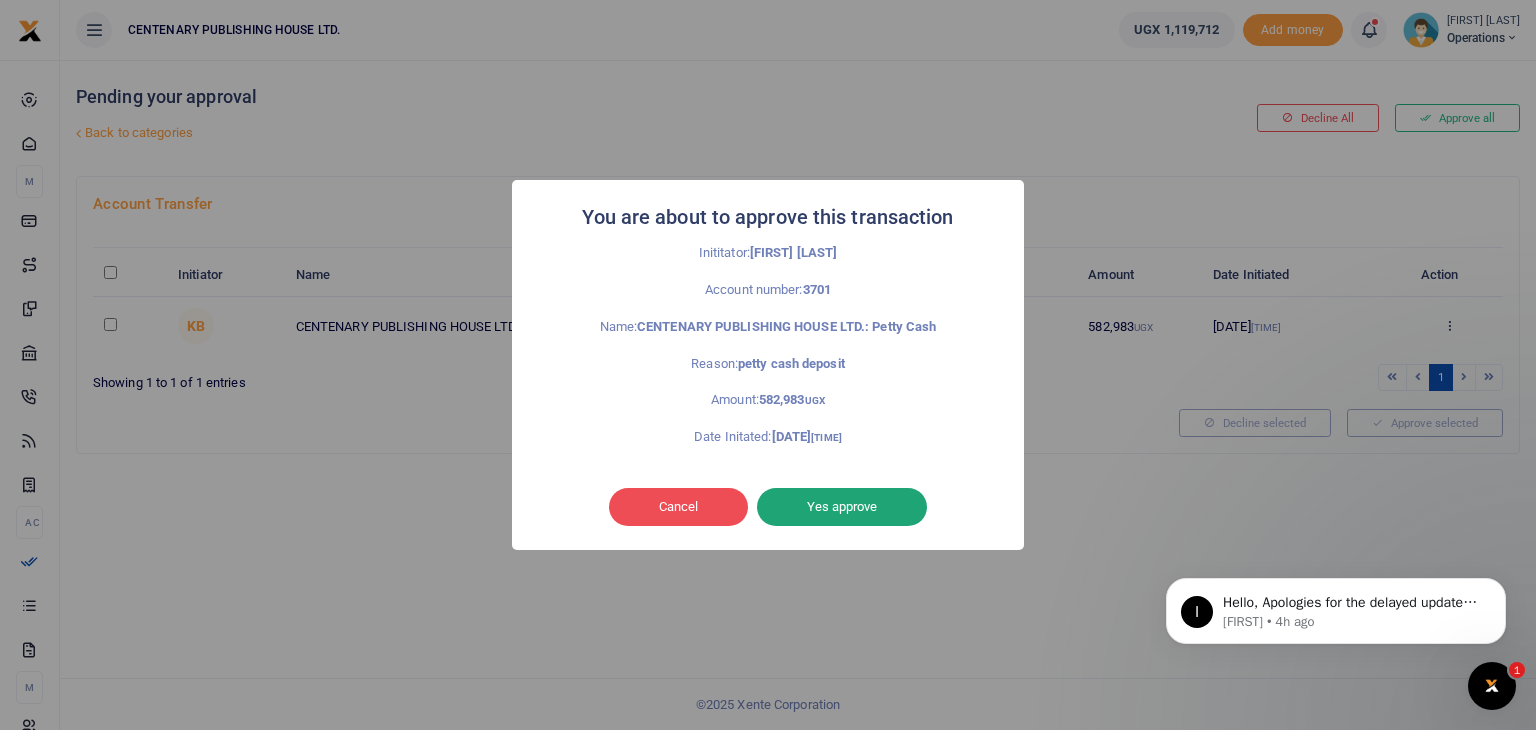 click on "Yes approve" at bounding box center [842, 507] 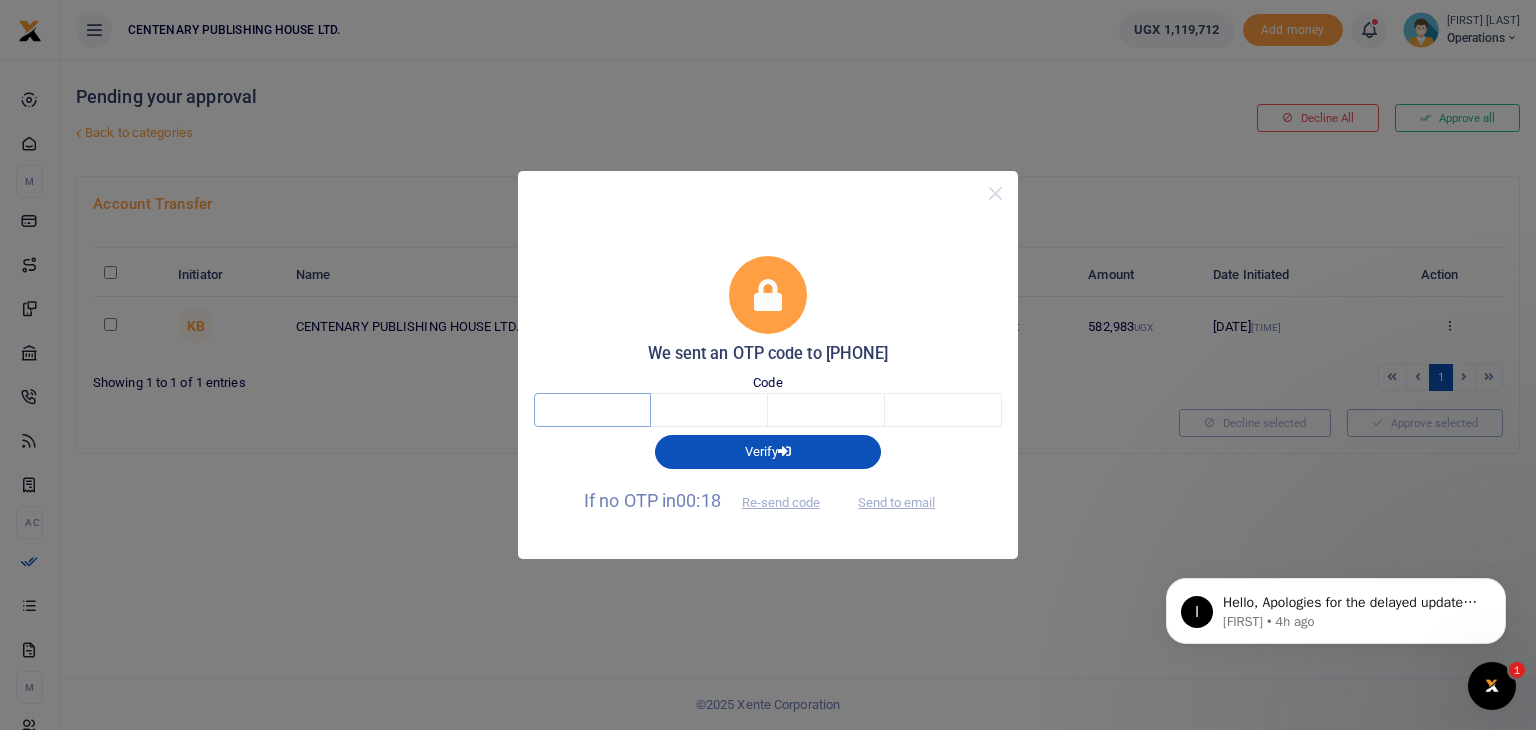 click at bounding box center (592, 410) 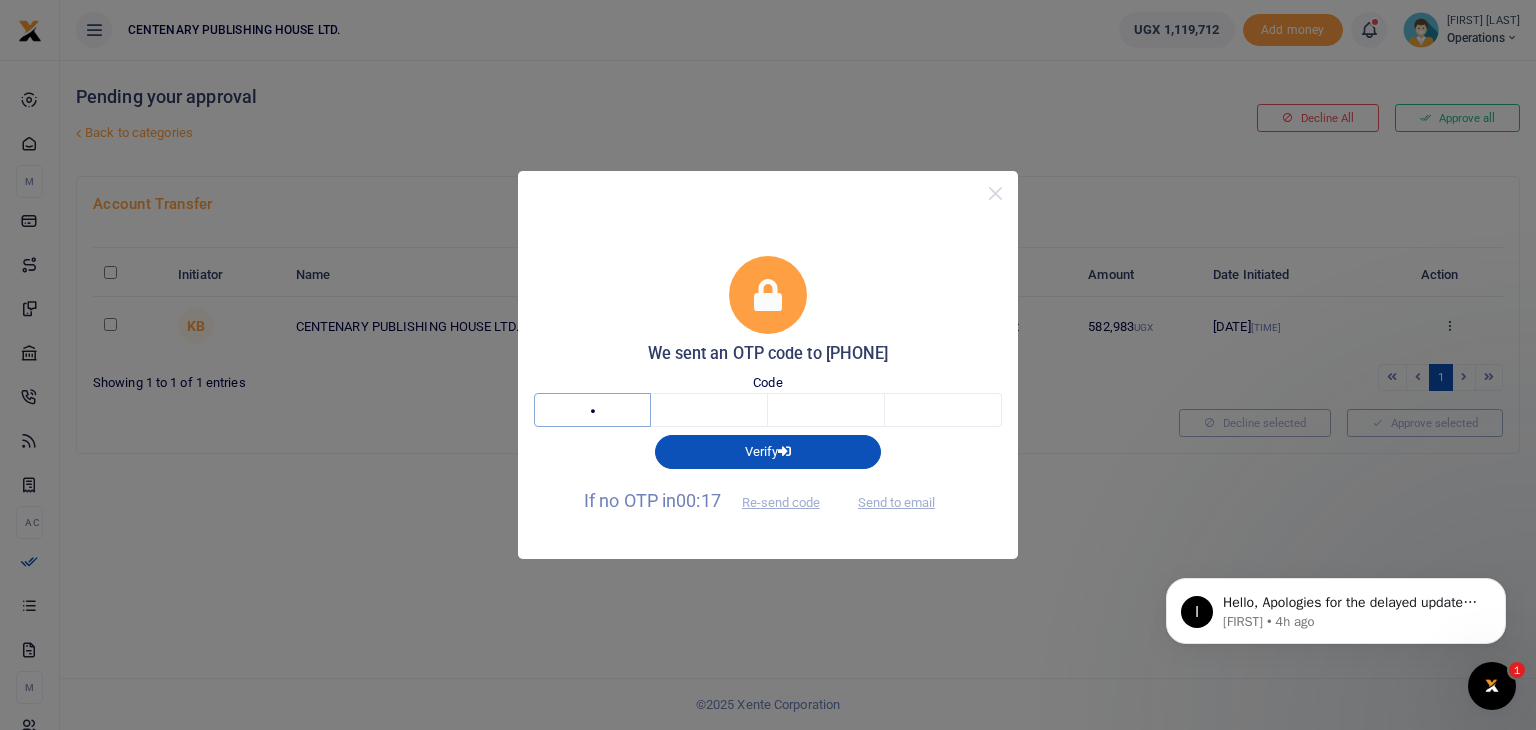 type on "9" 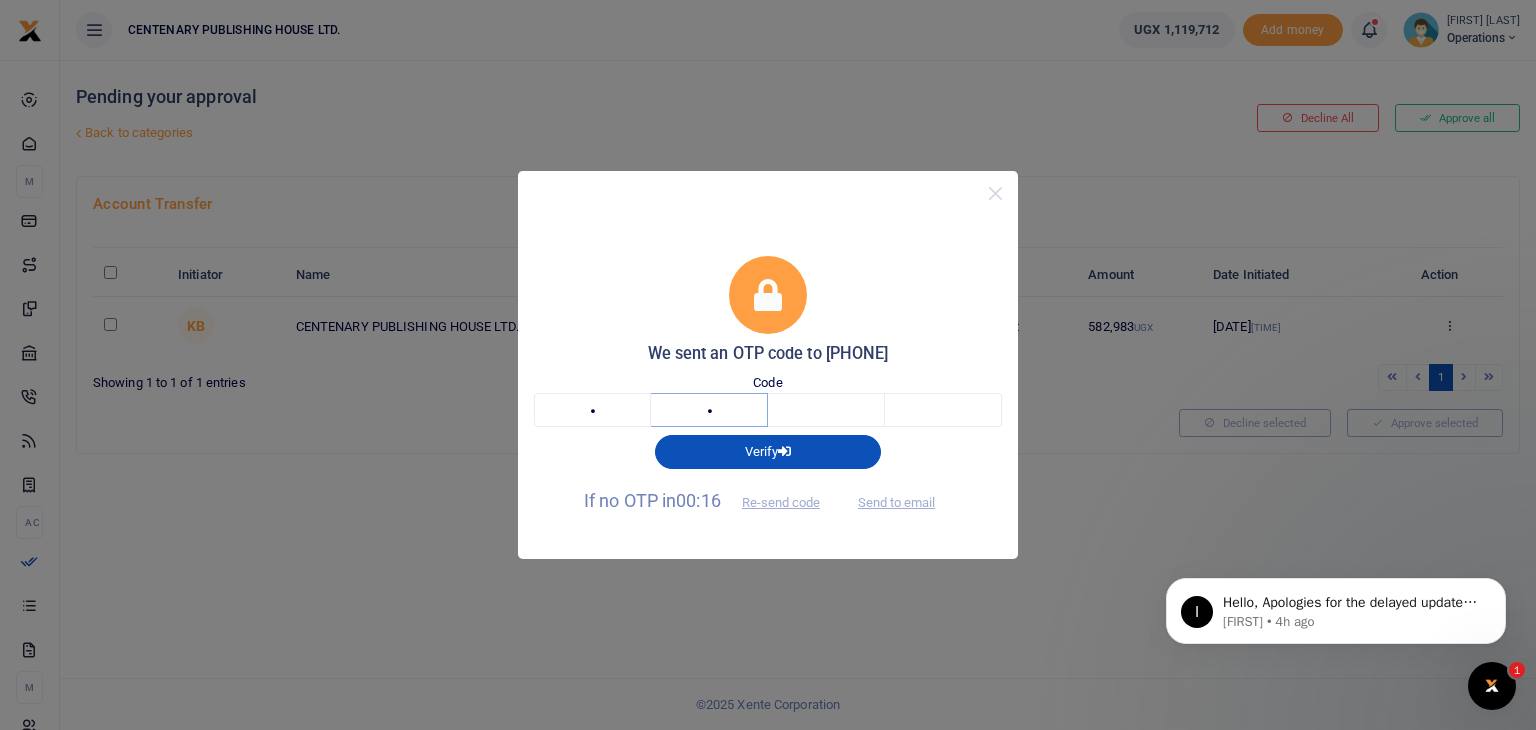 type on "8" 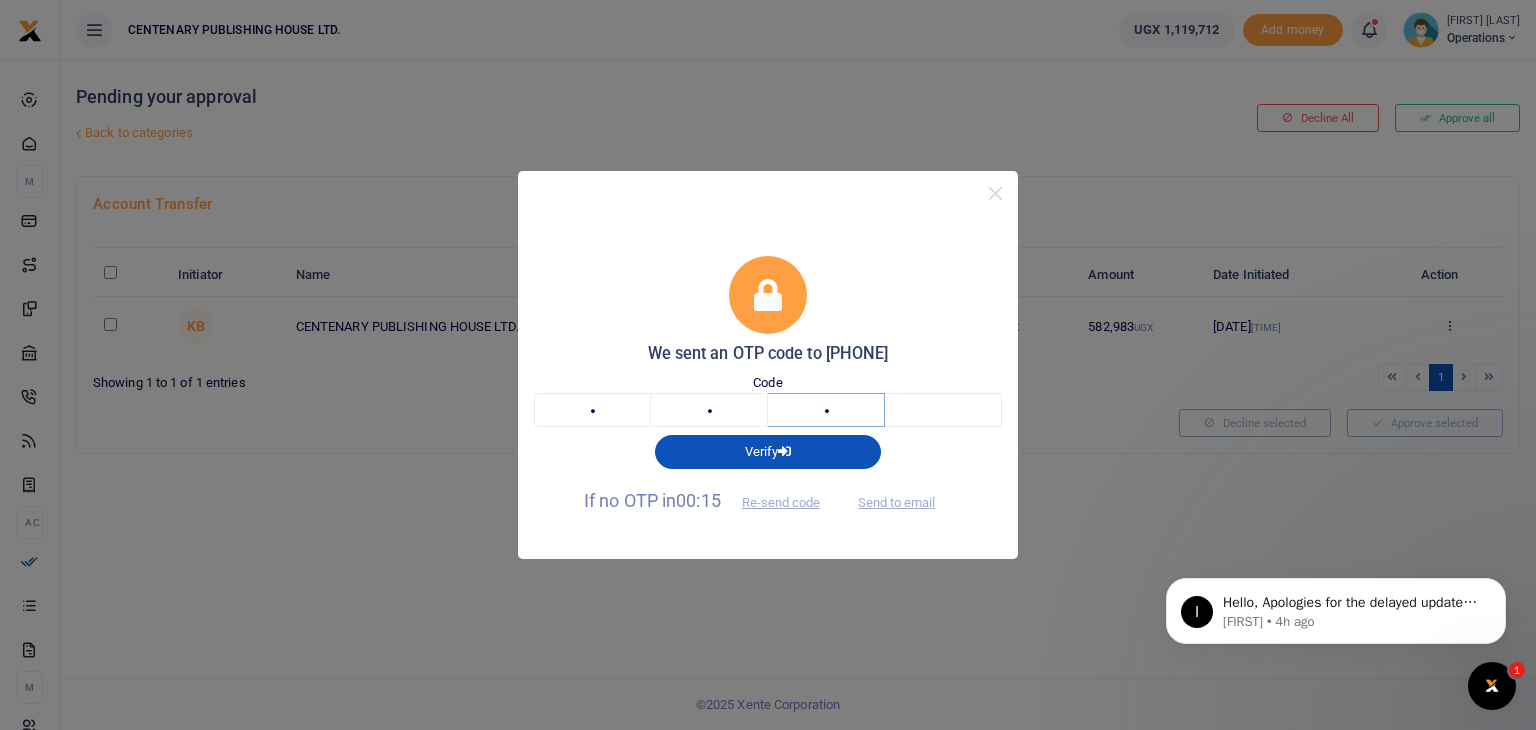 type on "3" 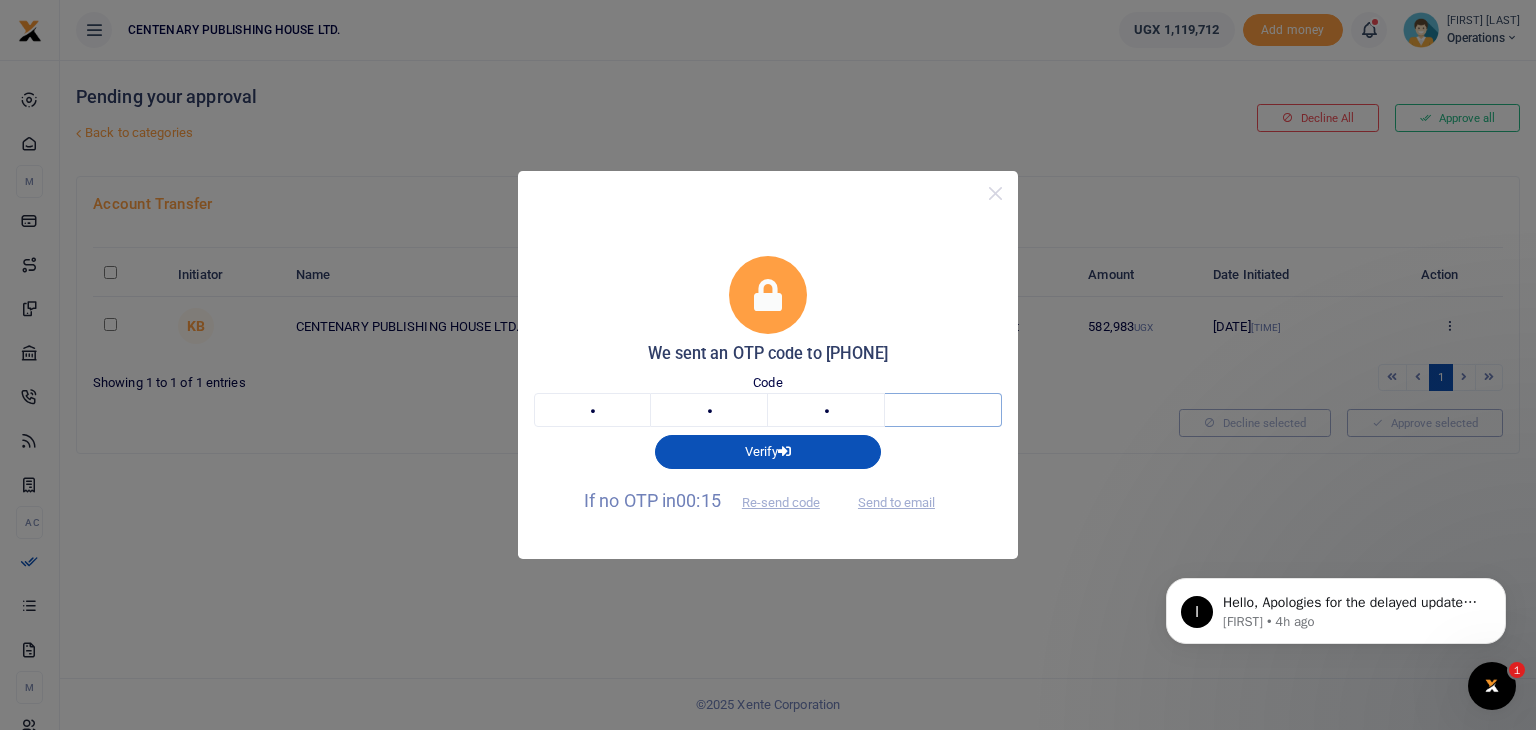 type on "4" 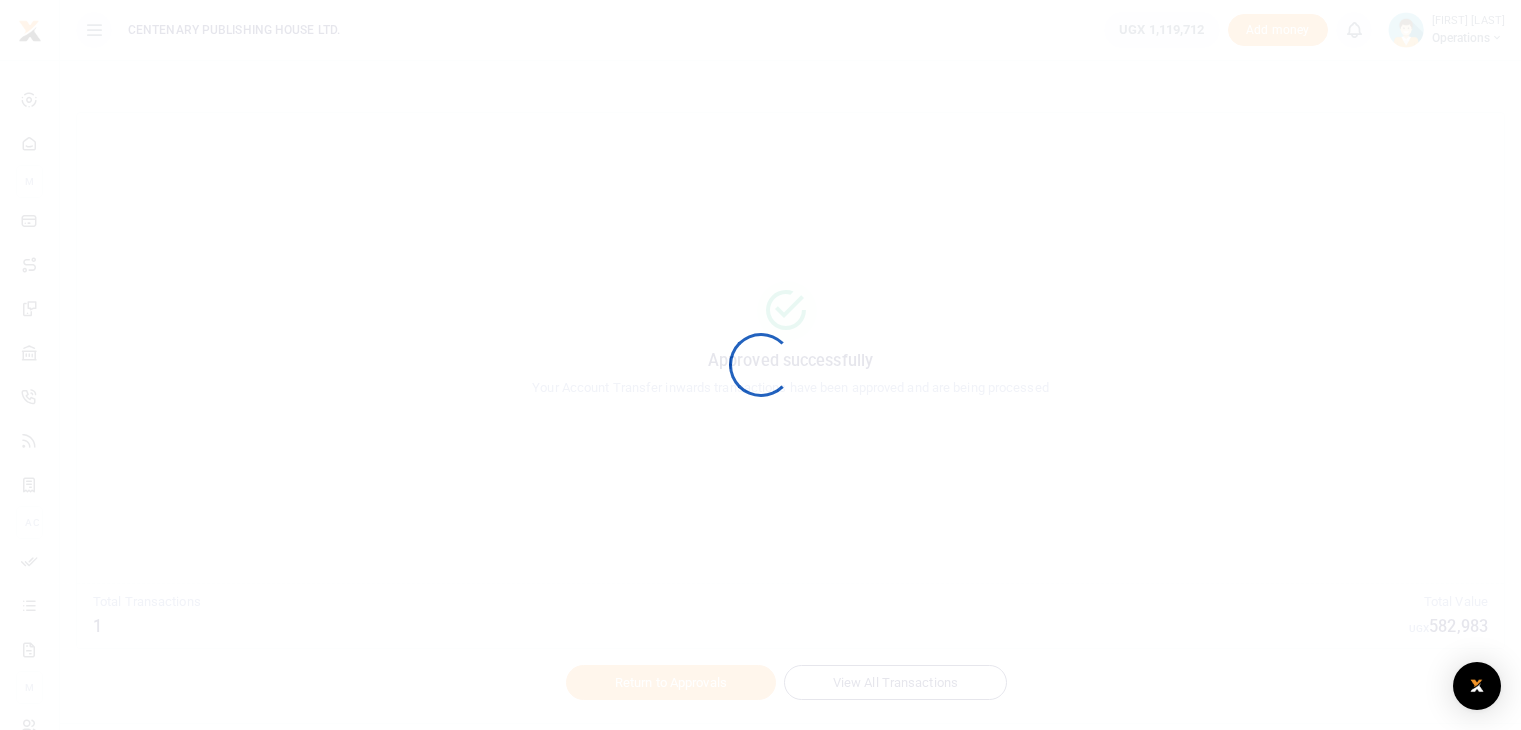 scroll, scrollTop: 0, scrollLeft: 0, axis: both 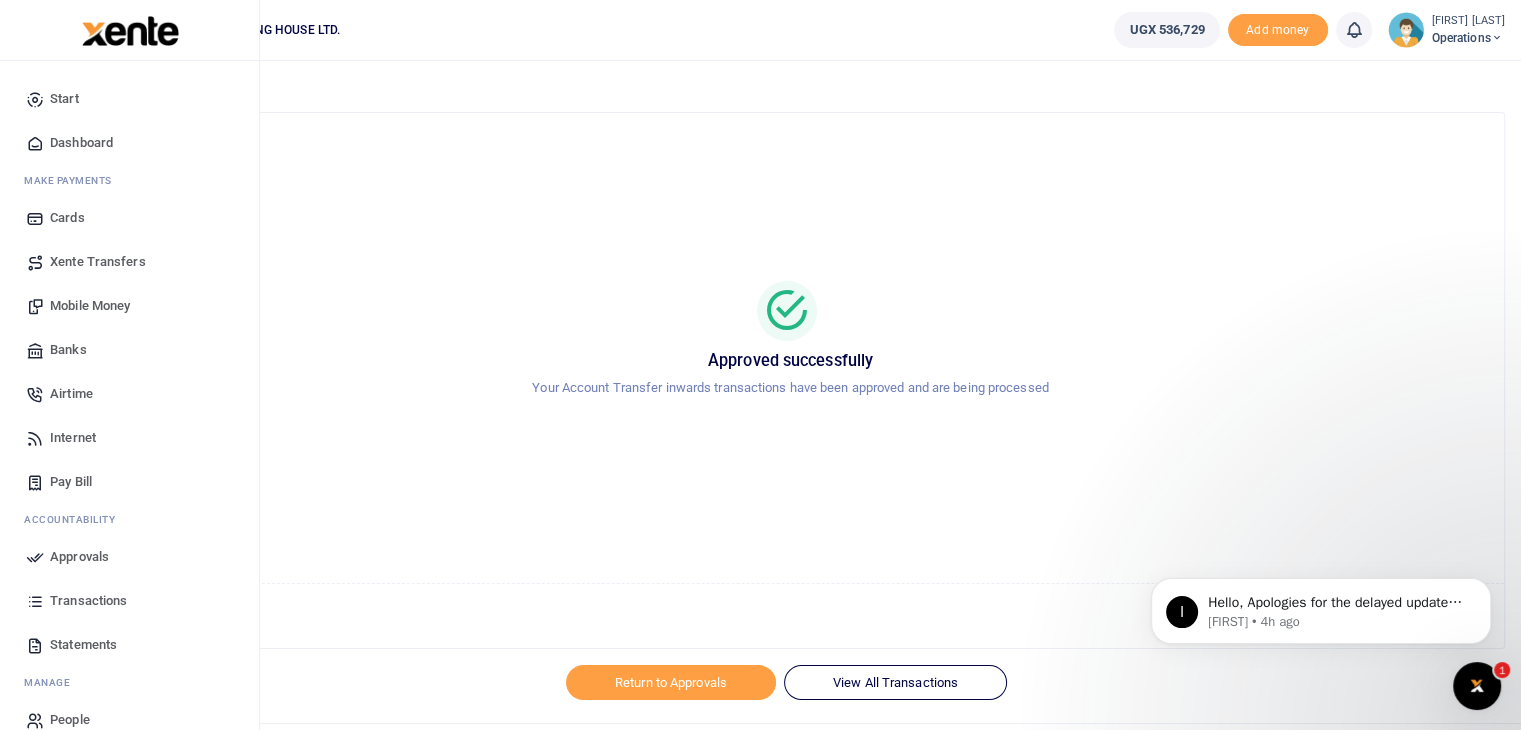 click on "Mobile Money" at bounding box center [90, 306] 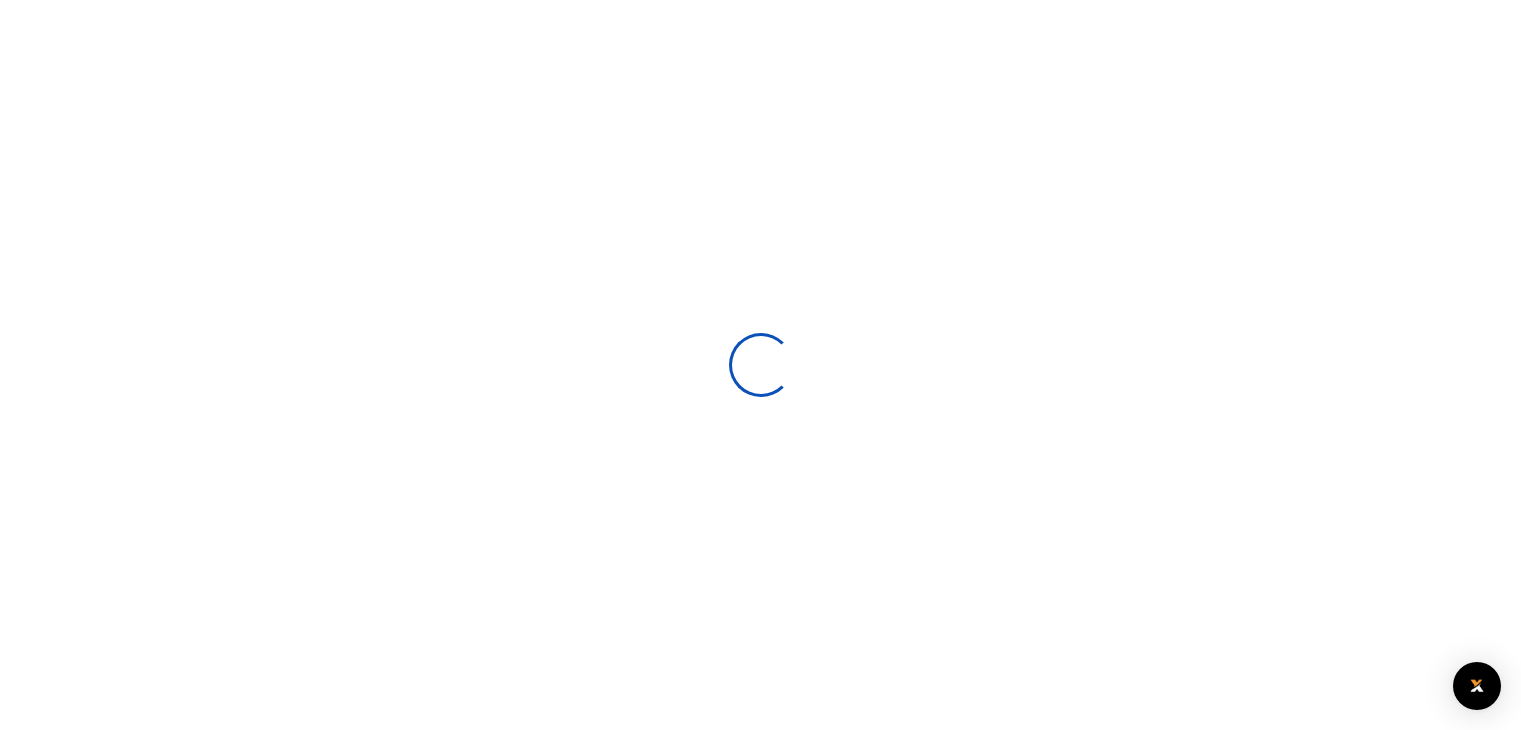 scroll, scrollTop: 0, scrollLeft: 0, axis: both 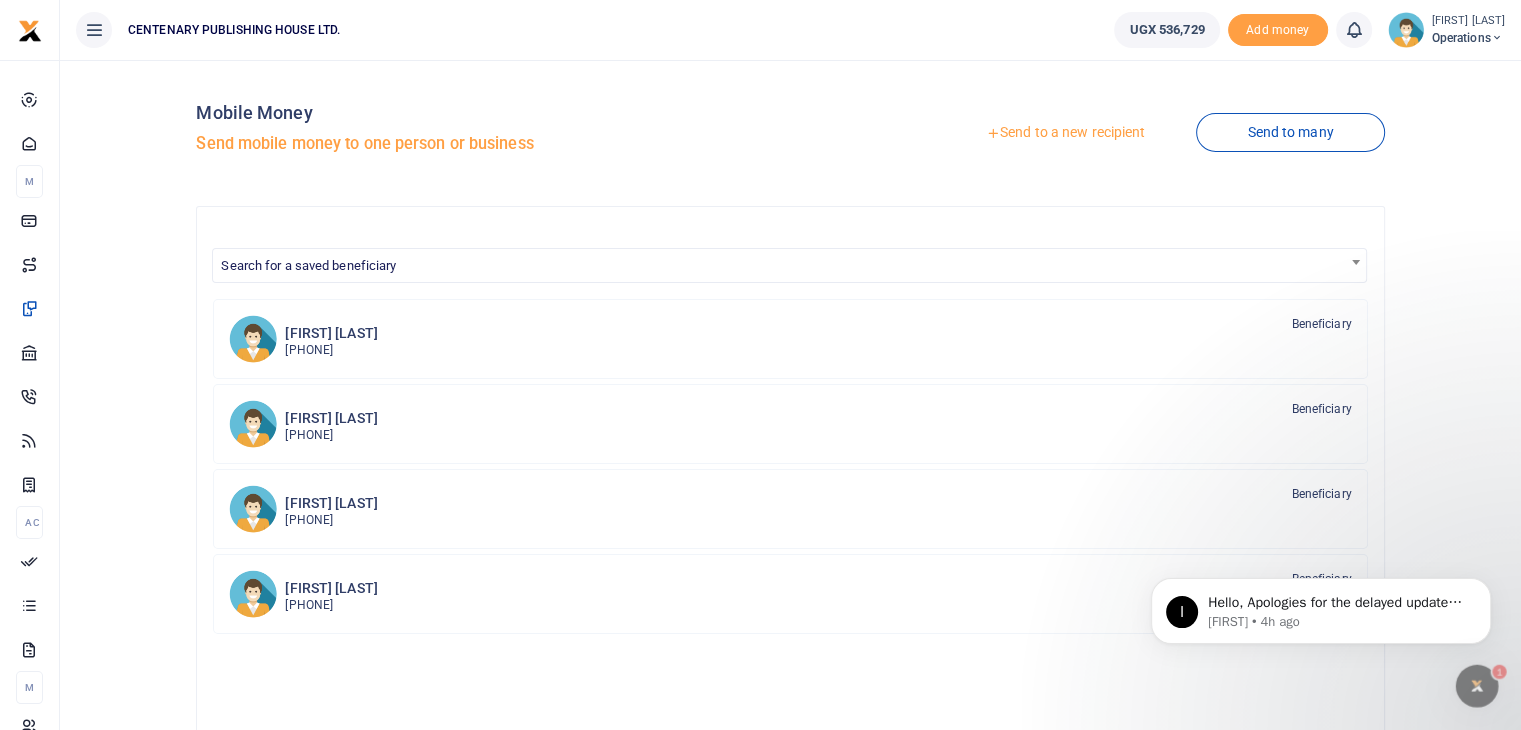 click at bounding box center (1354, 30) 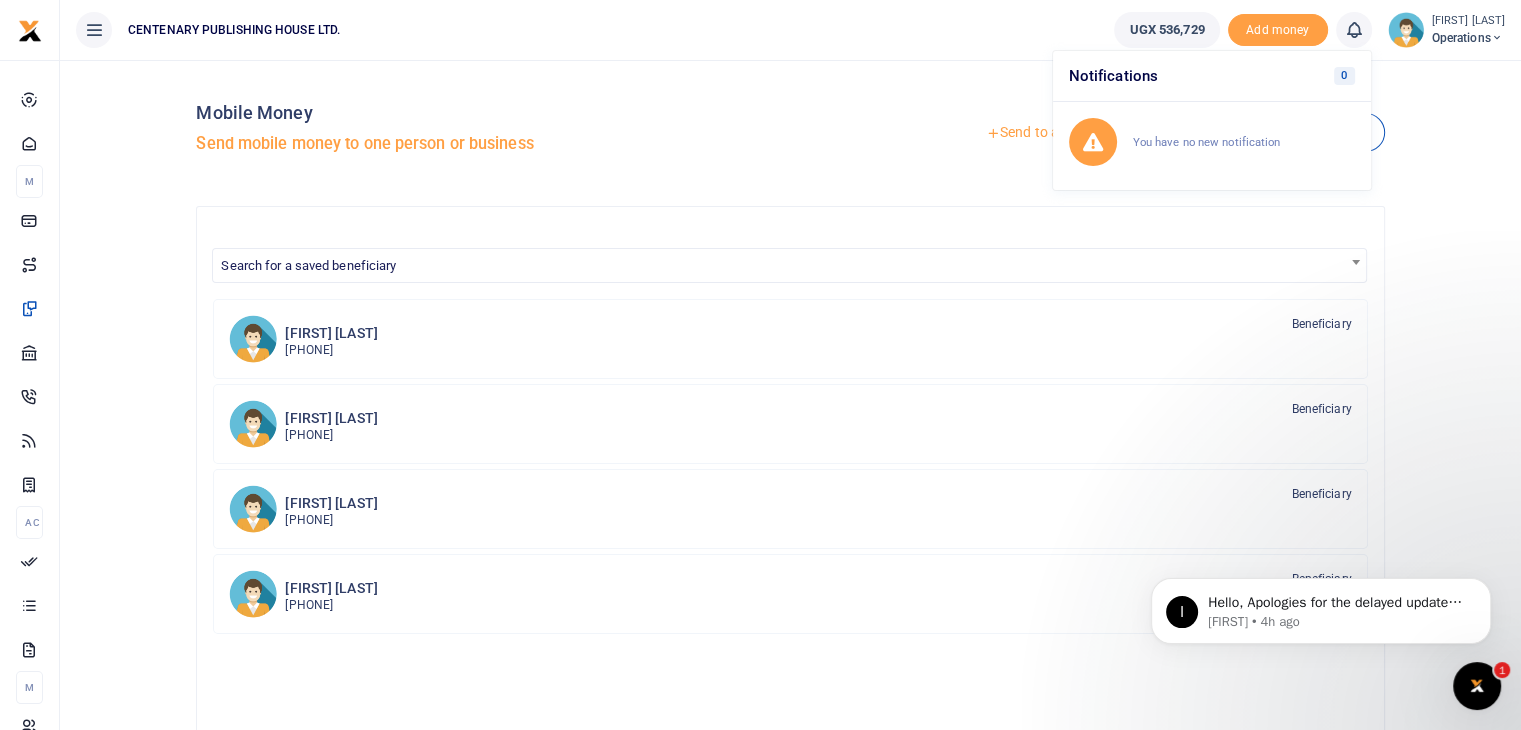 click at bounding box center [1497, 38] 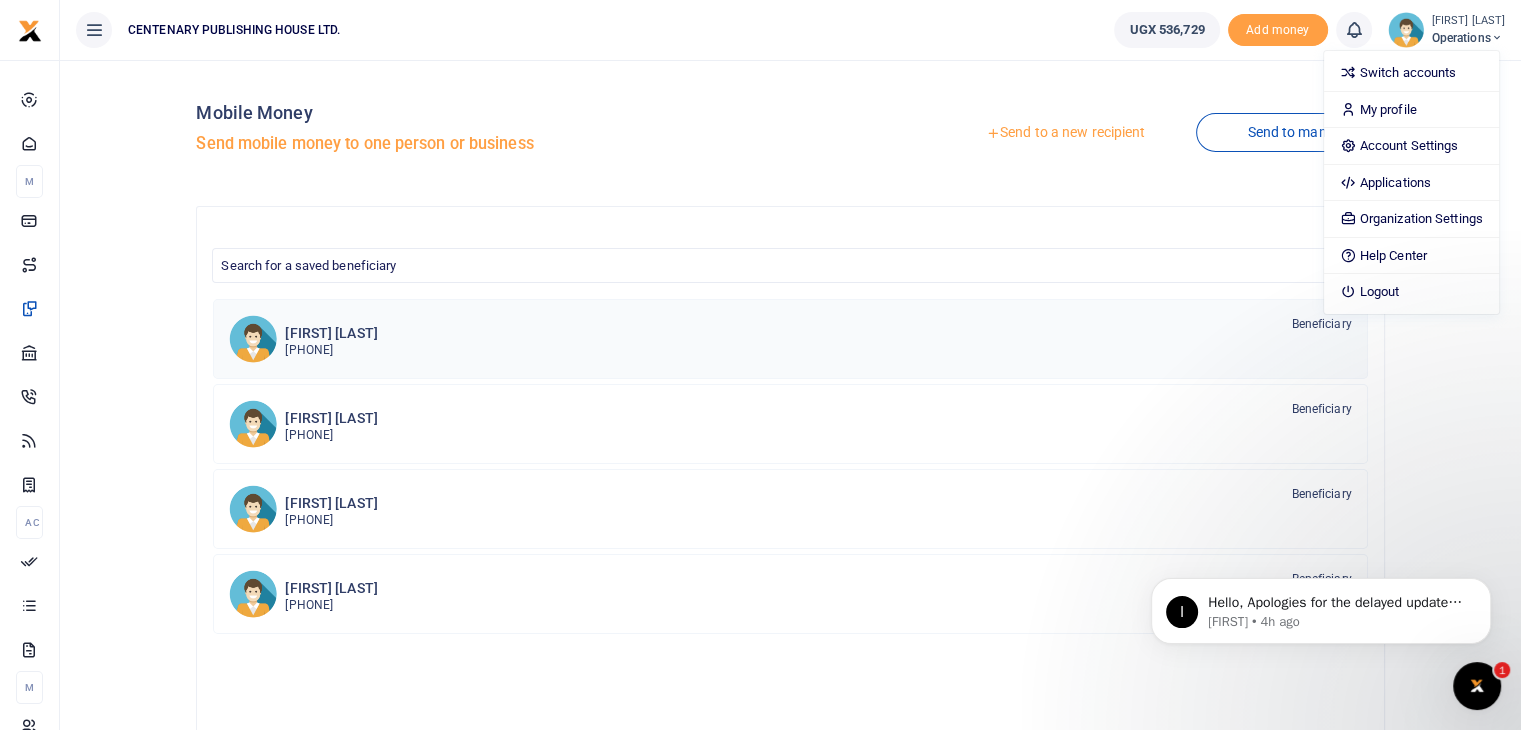 click on "Herman Nsereko
256773660356
Beneficiary" at bounding box center [790, 339] 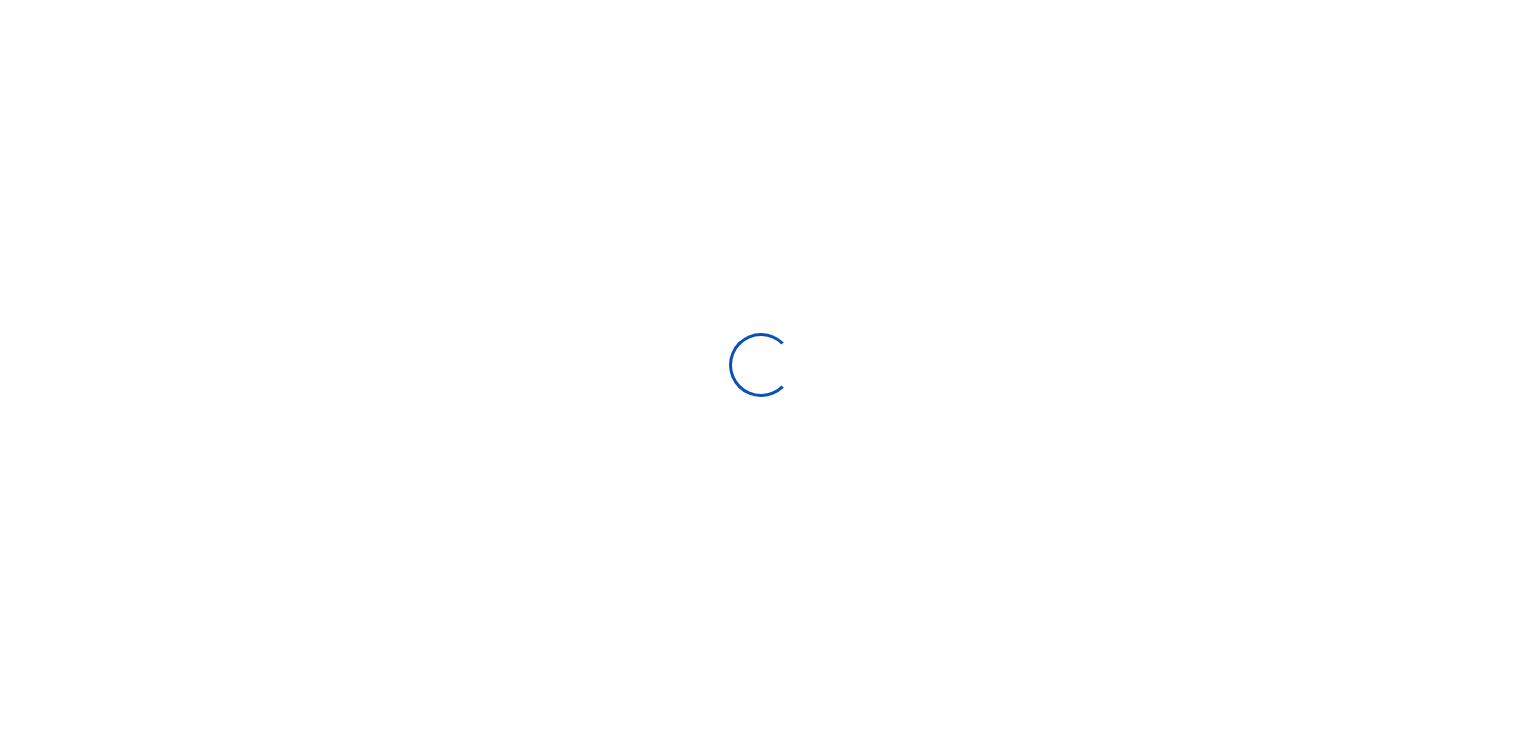 scroll, scrollTop: 0, scrollLeft: 0, axis: both 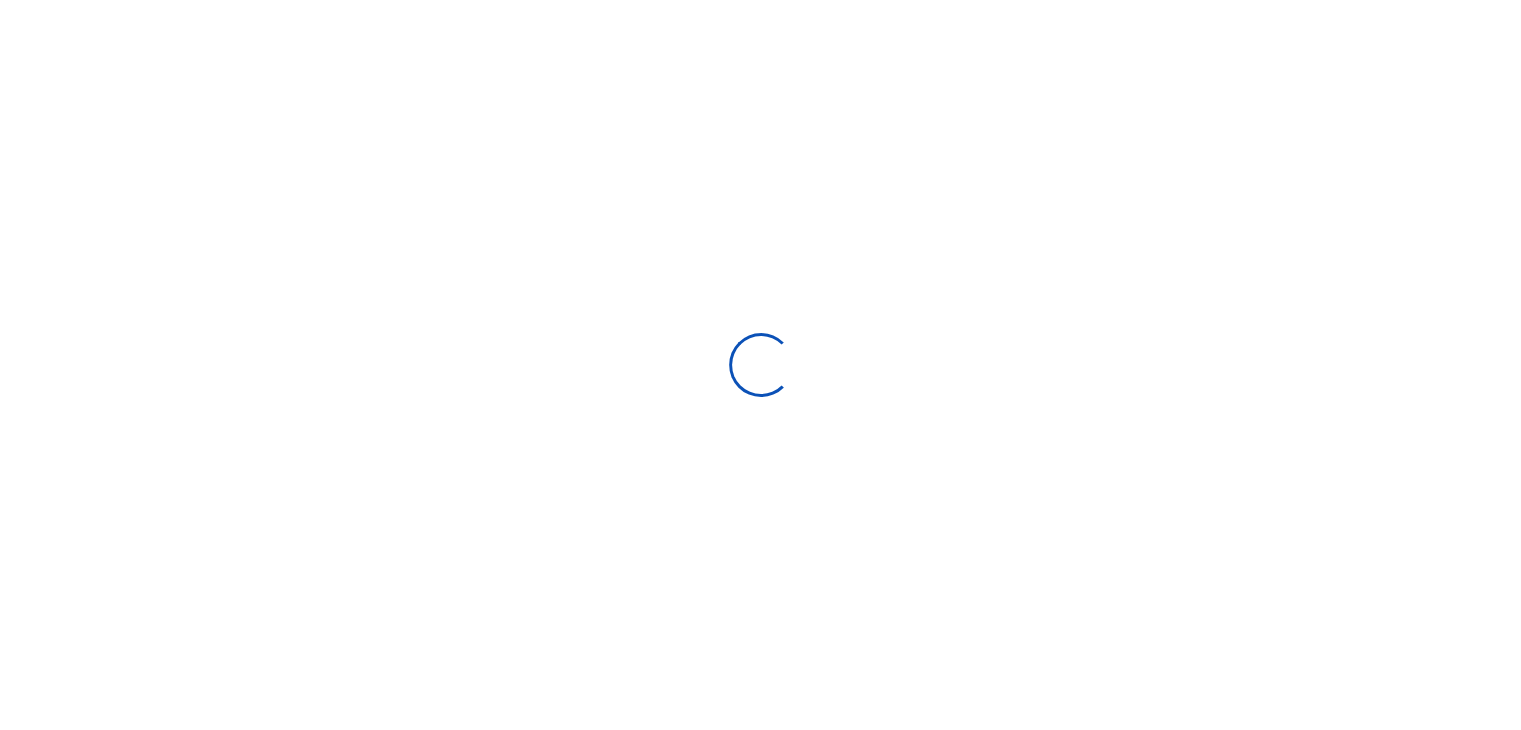 select 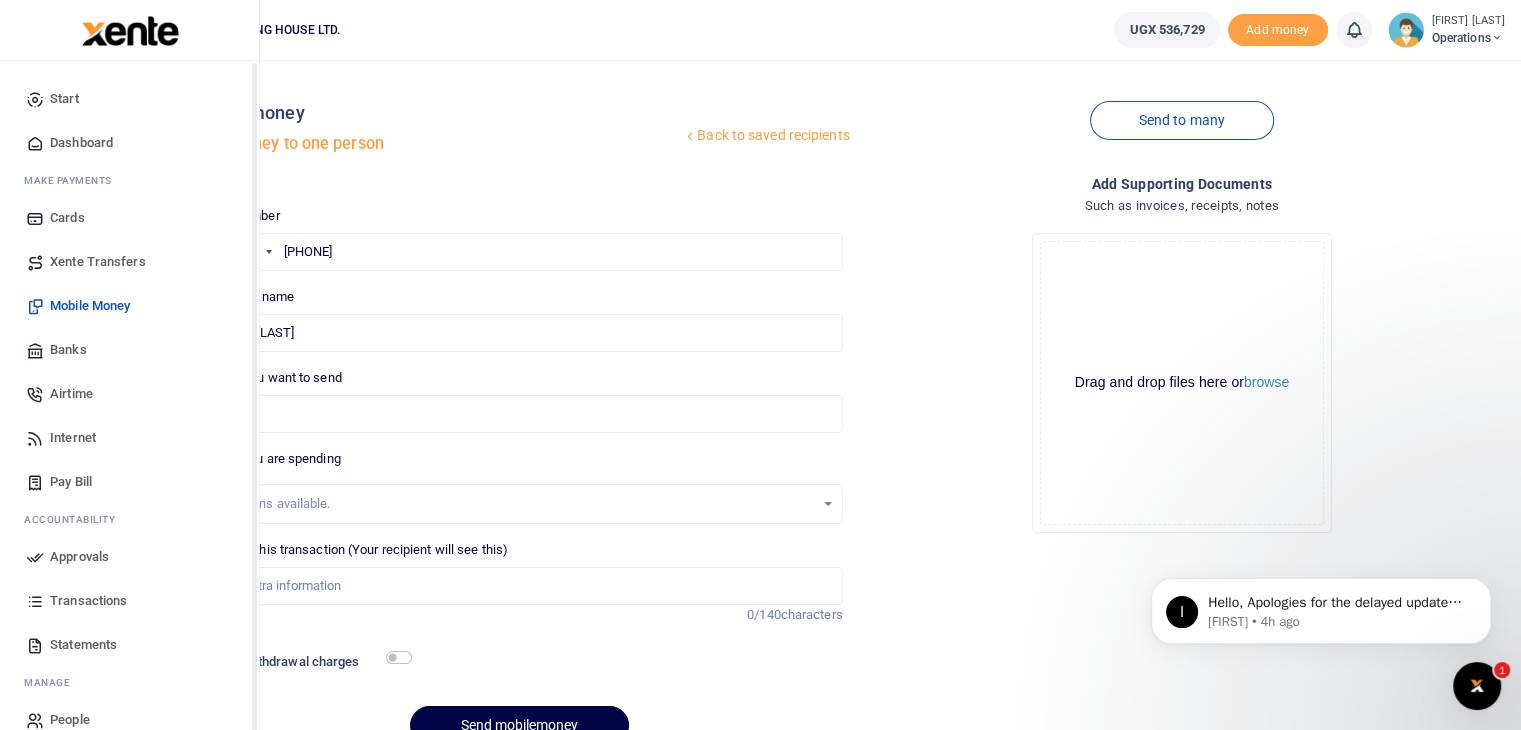 scroll, scrollTop: 0, scrollLeft: 0, axis: both 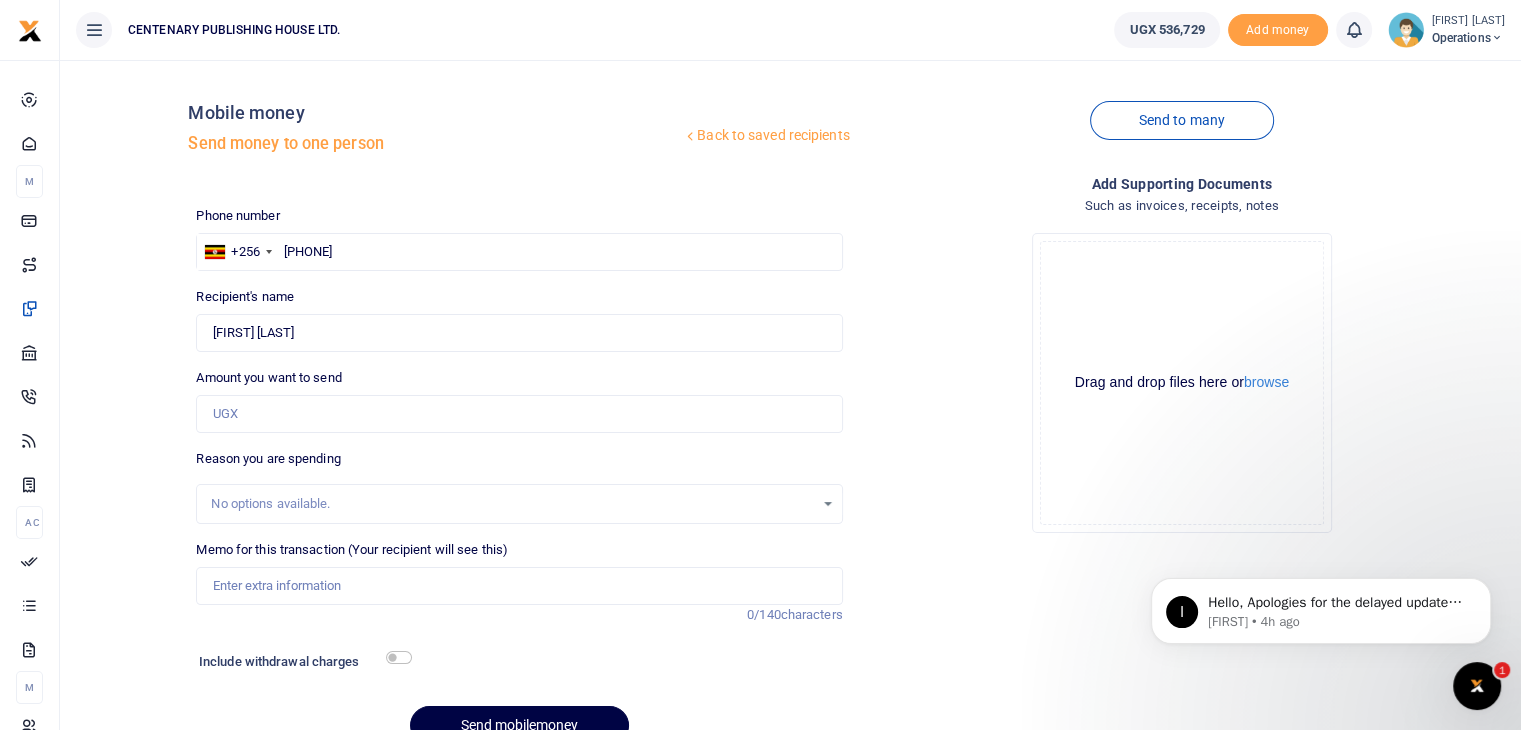 click on "Back to saved recipients" at bounding box center (766, 136) 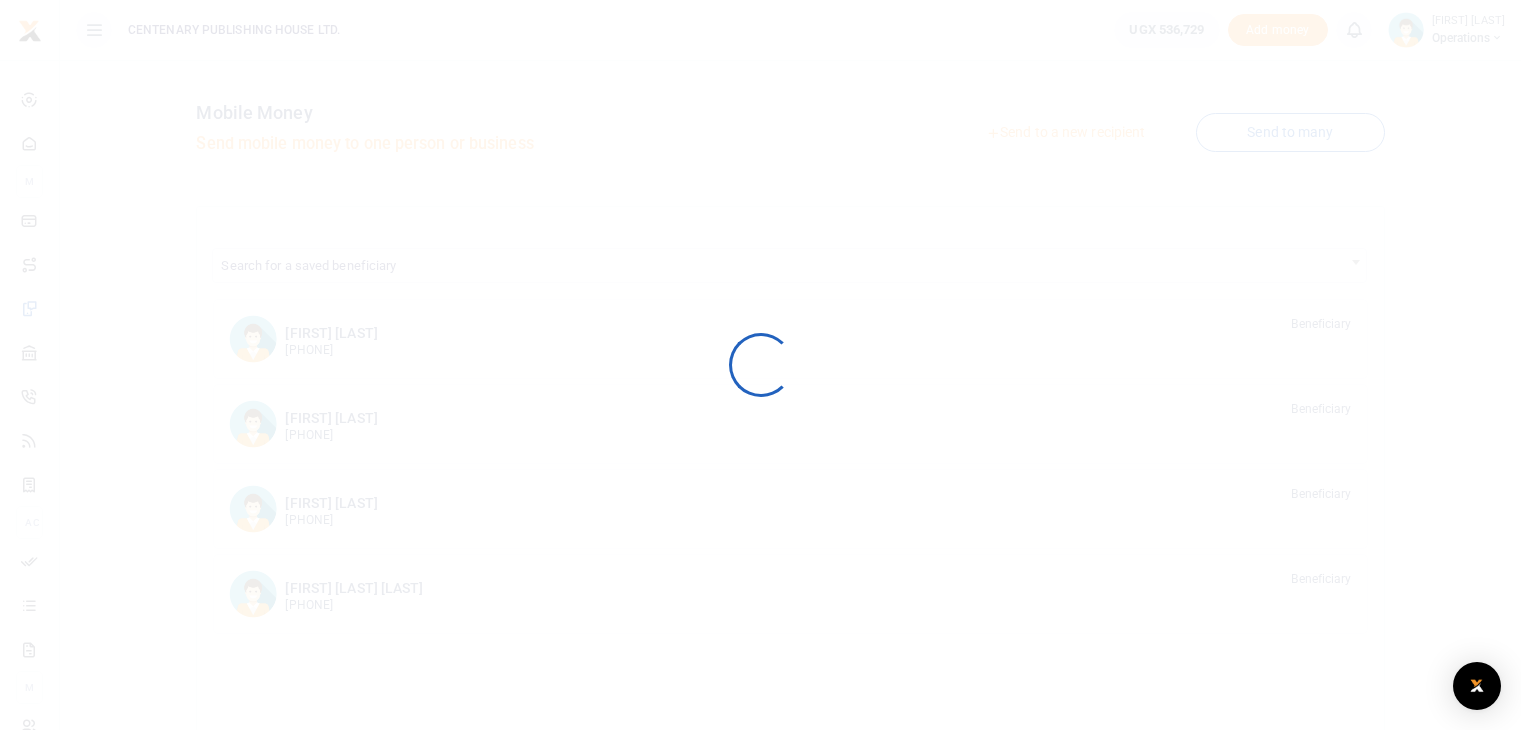 scroll, scrollTop: 0, scrollLeft: 0, axis: both 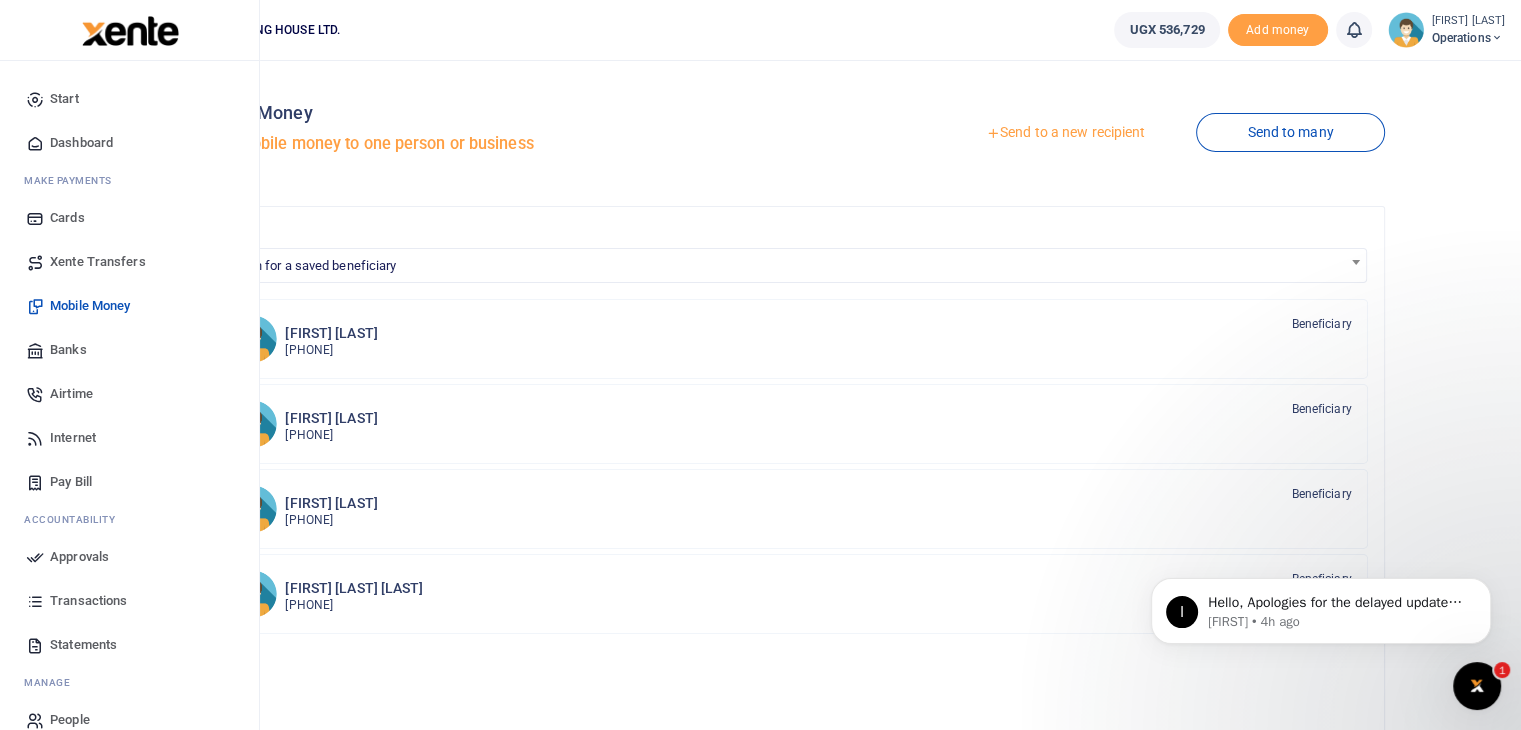 click on "Dashboard" at bounding box center [81, 143] 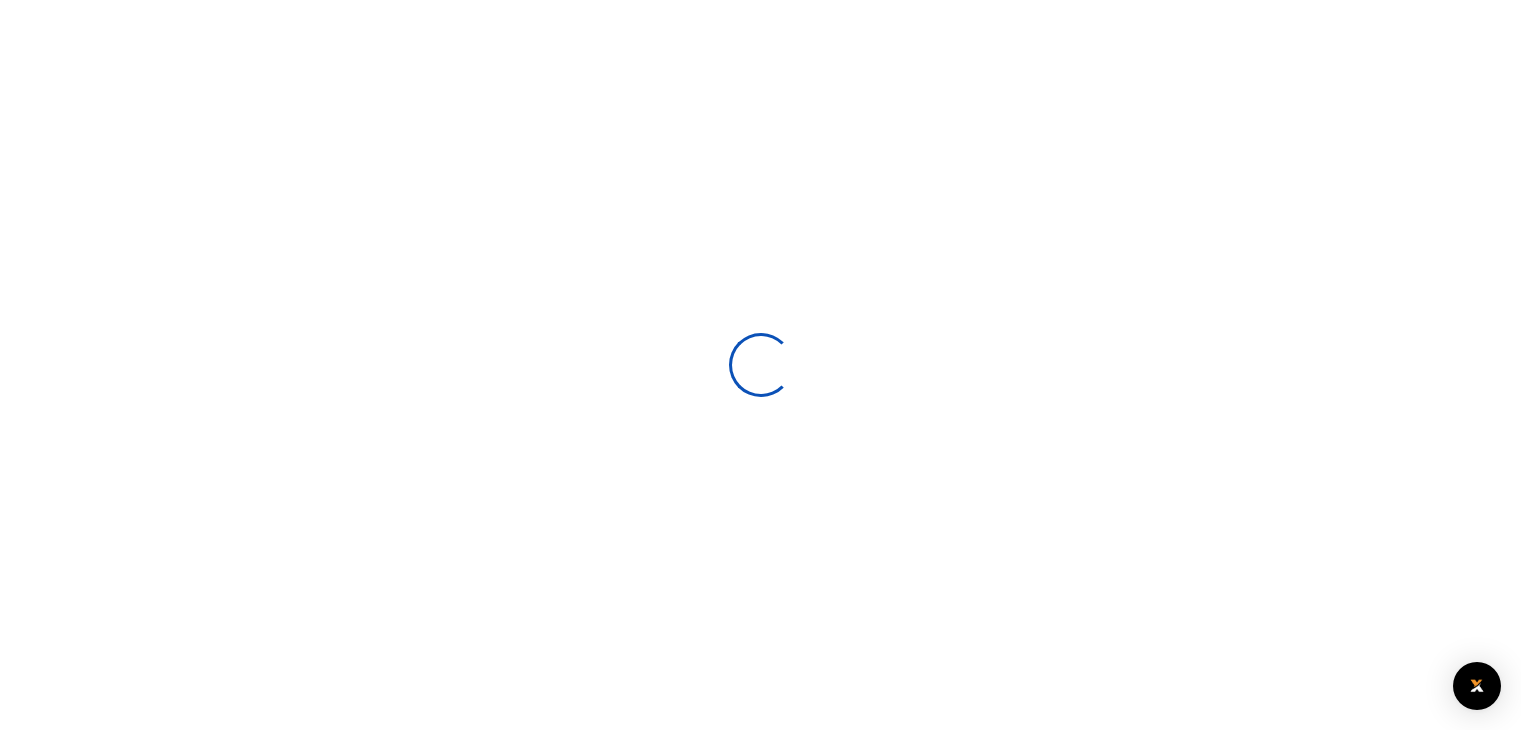 scroll, scrollTop: 0, scrollLeft: 0, axis: both 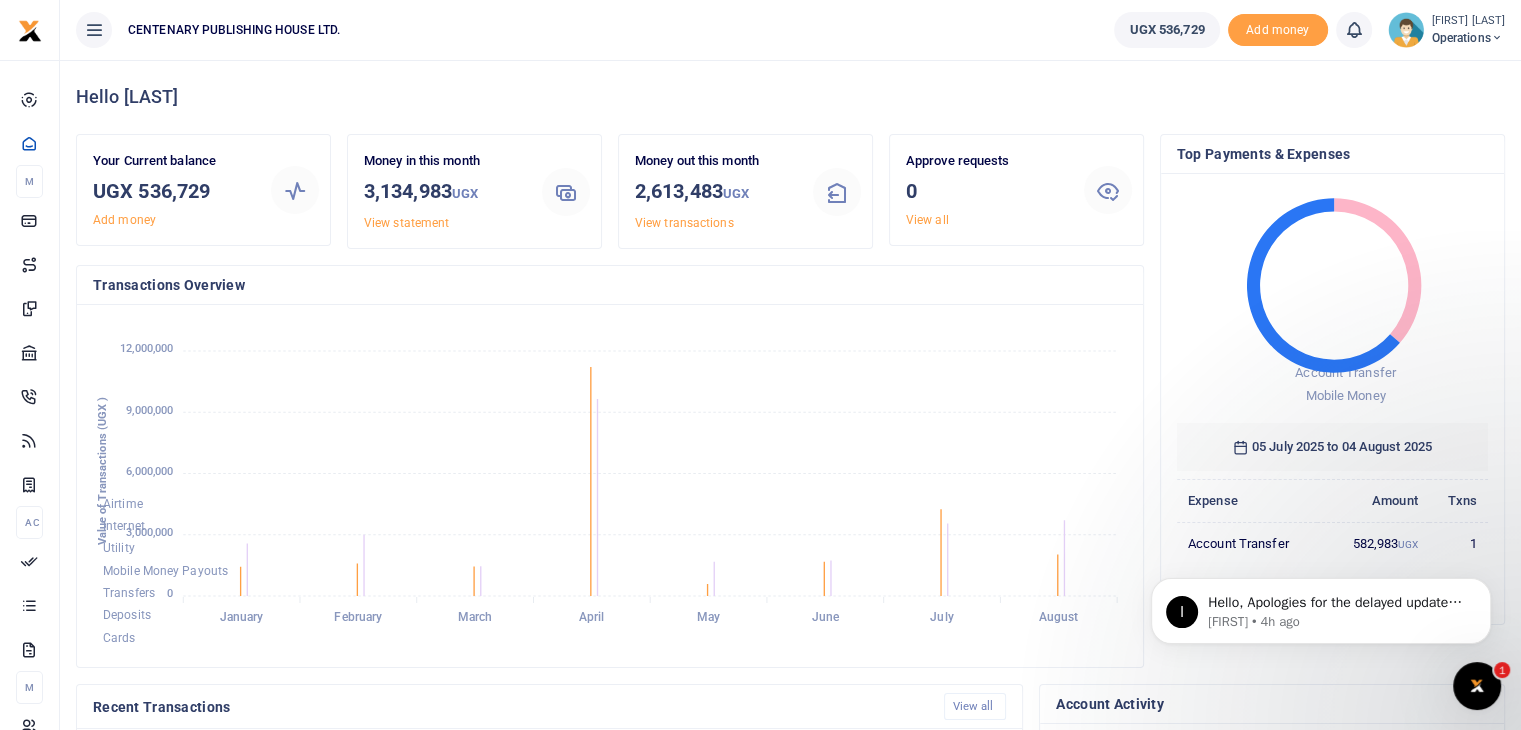 click on "Operations" at bounding box center [1468, 38] 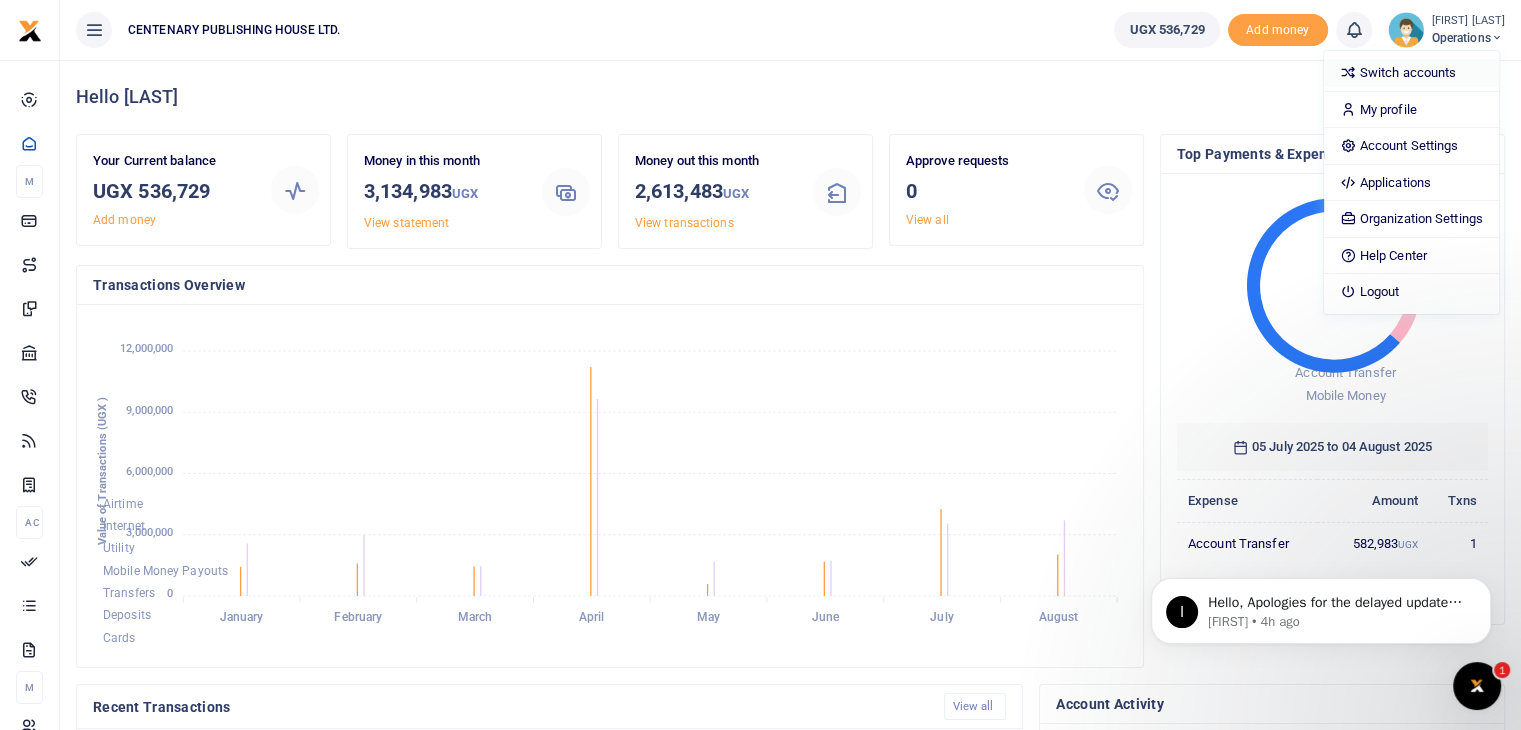 click on "Switch accounts" at bounding box center [1411, 73] 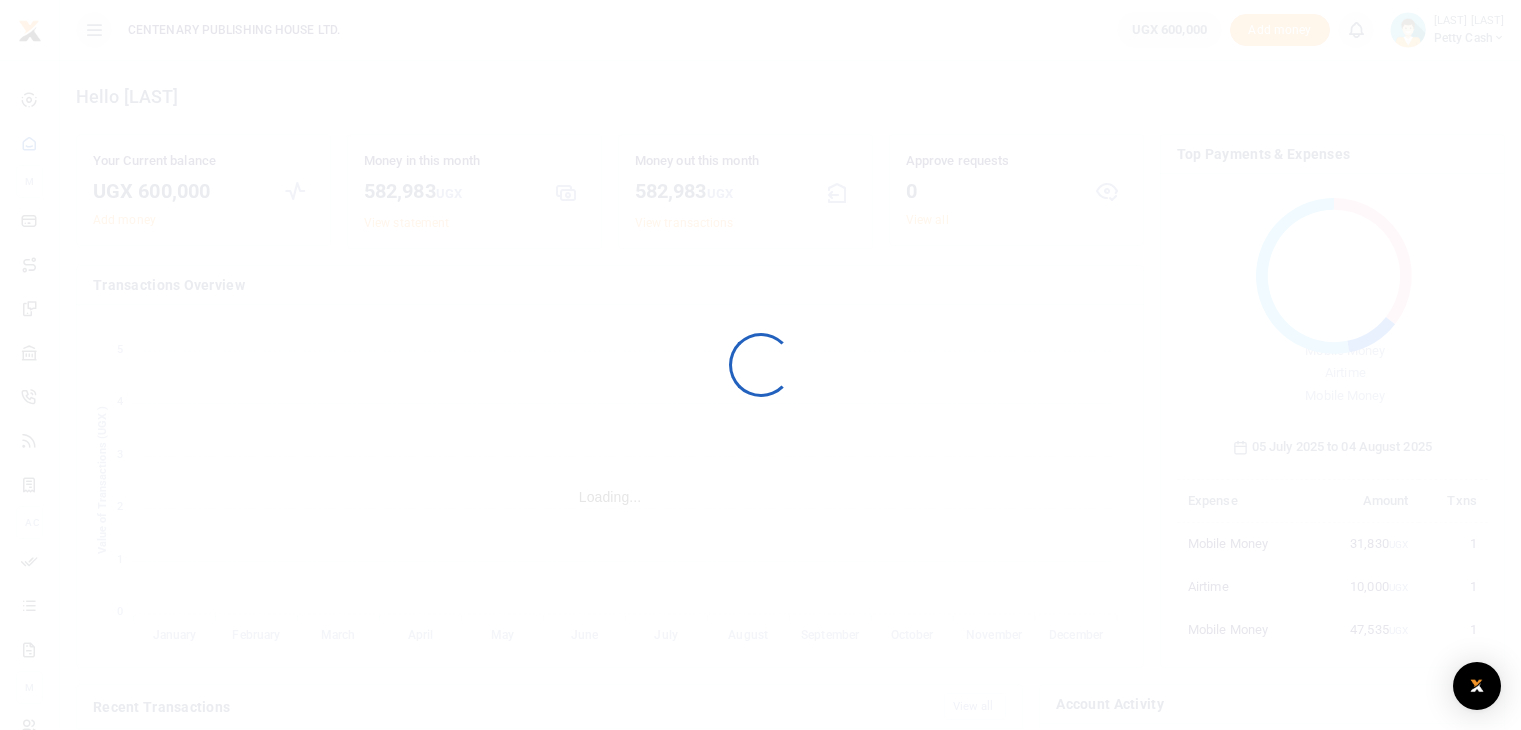 scroll, scrollTop: 0, scrollLeft: 0, axis: both 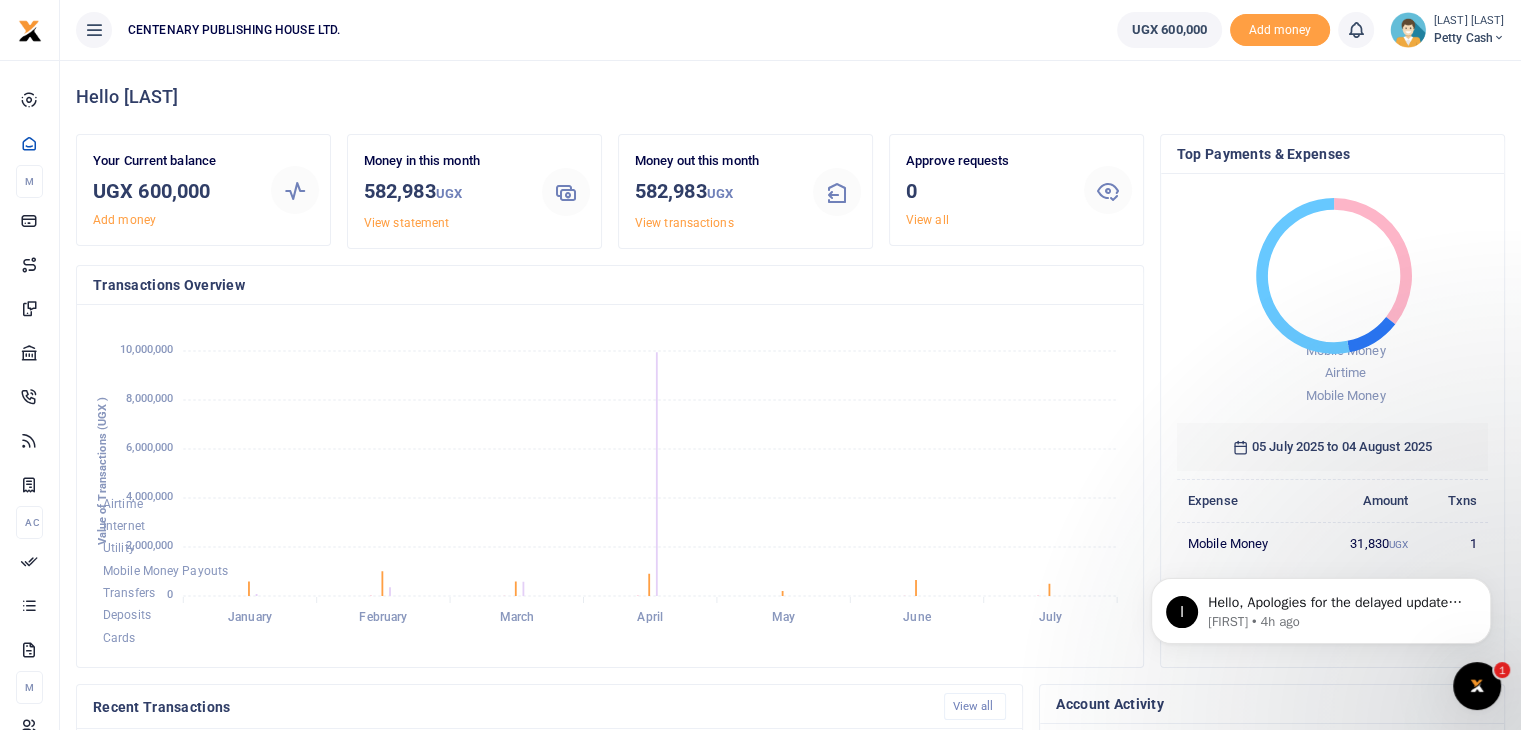 click at bounding box center [1499, 38] 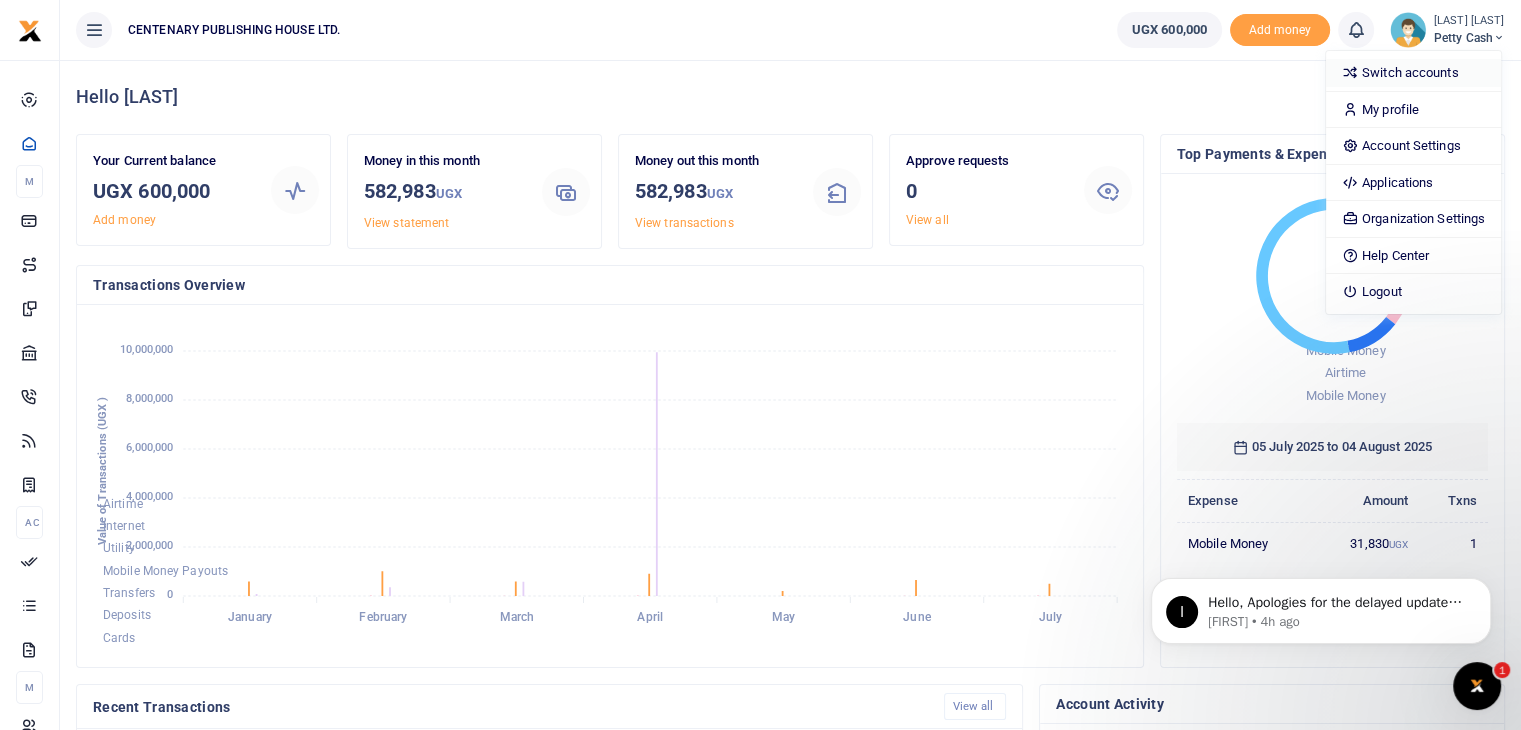 click on "Switch accounts" at bounding box center [1413, 73] 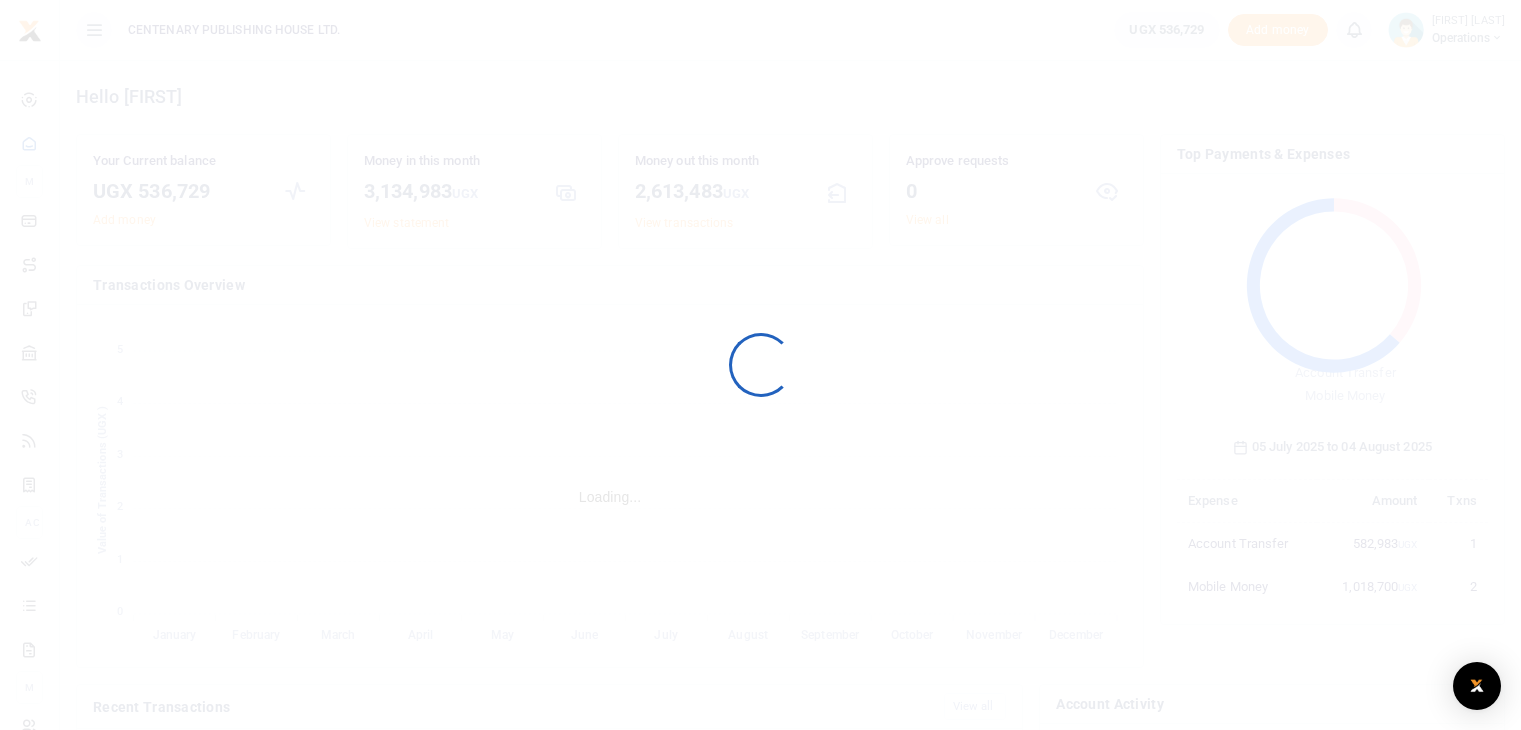 scroll, scrollTop: 0, scrollLeft: 0, axis: both 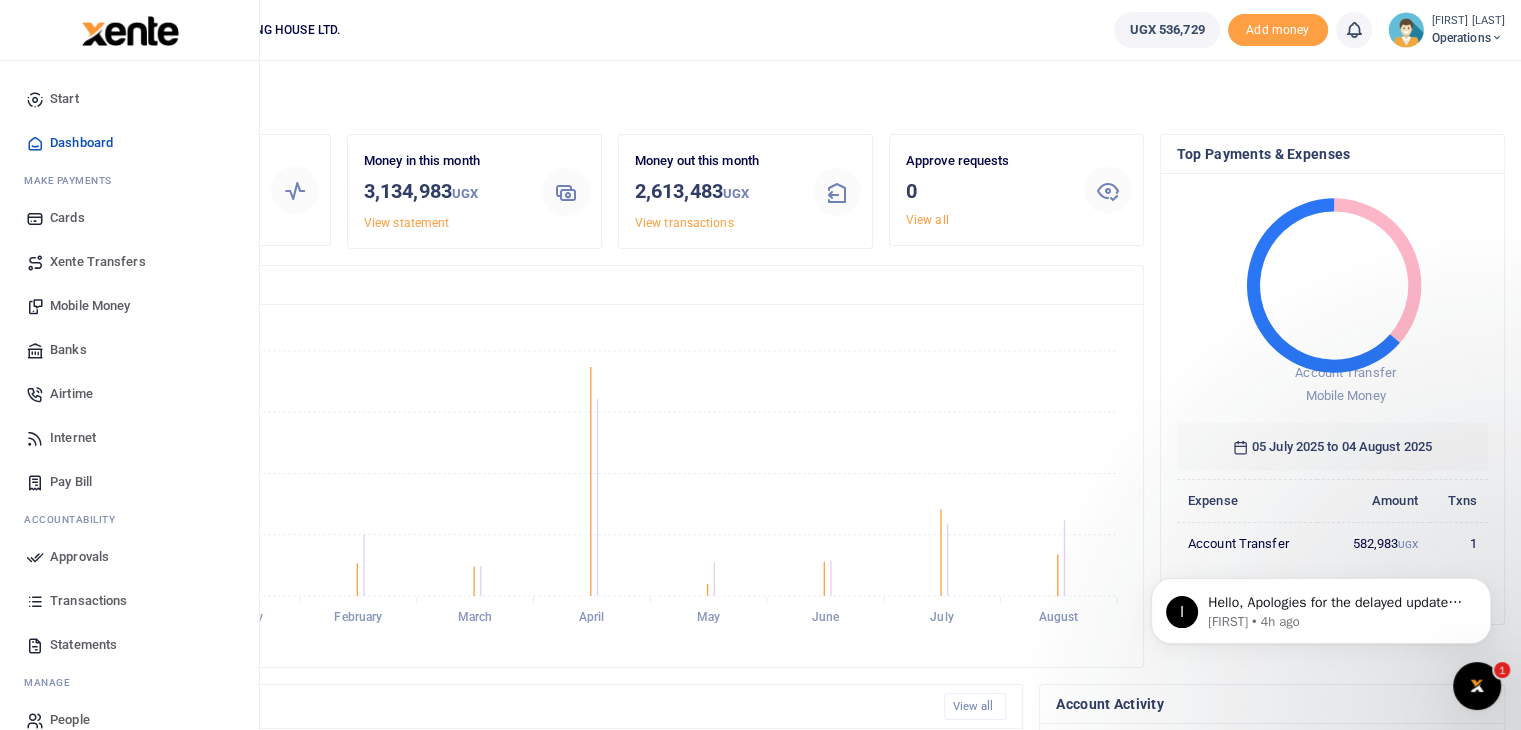 click on "Mobile Money" at bounding box center [90, 306] 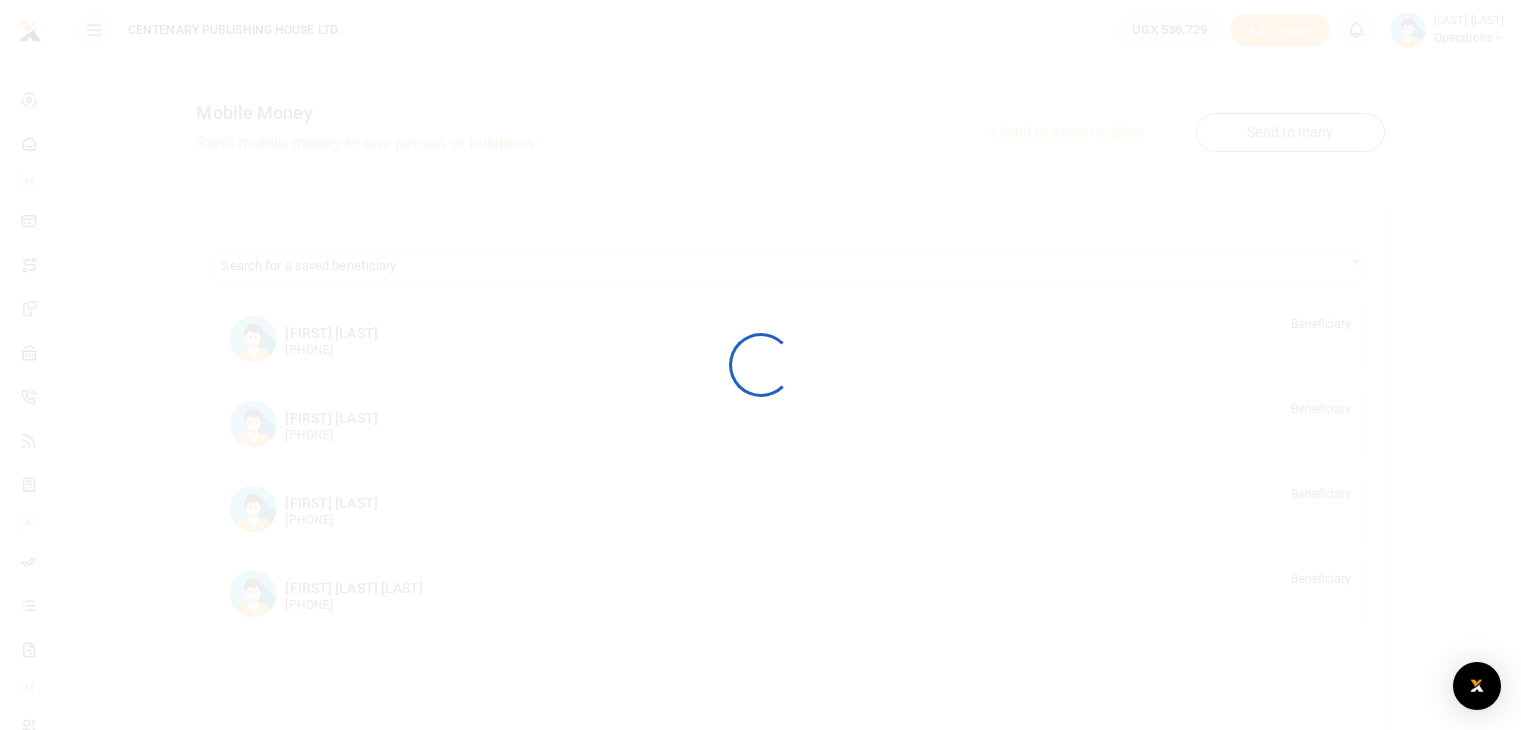 scroll, scrollTop: 0, scrollLeft: 0, axis: both 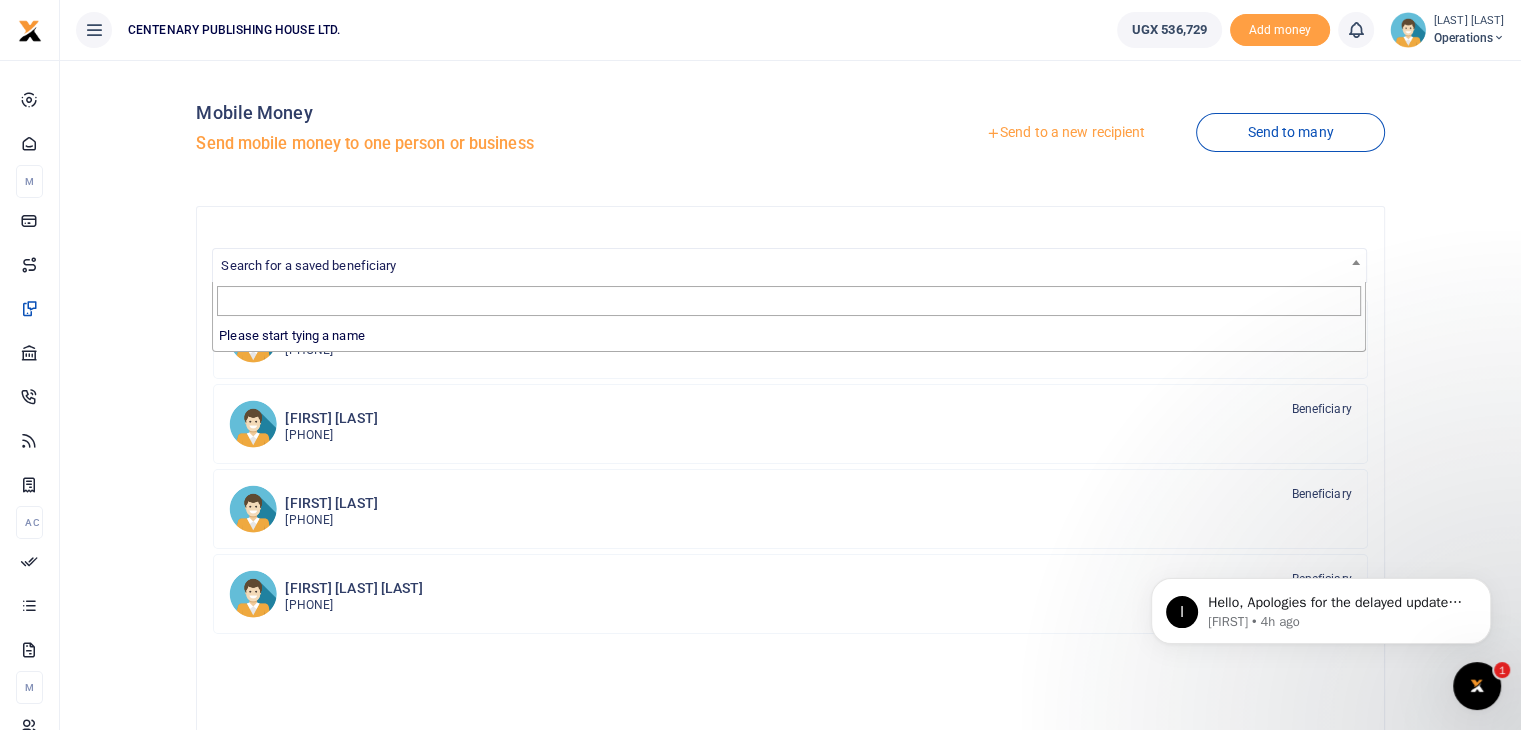 click on "Search for a saved beneficiary" at bounding box center (308, 265) 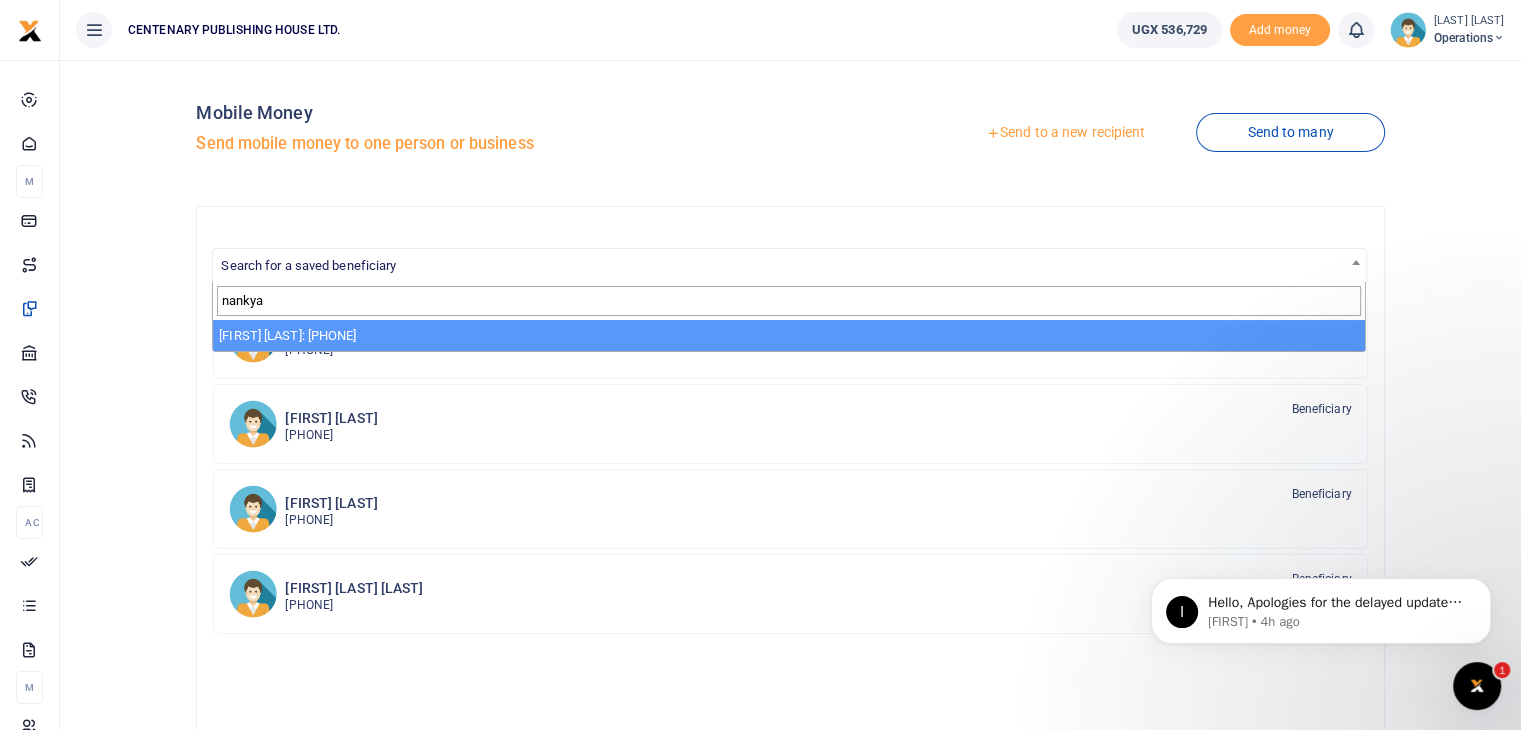 type on "nankya" 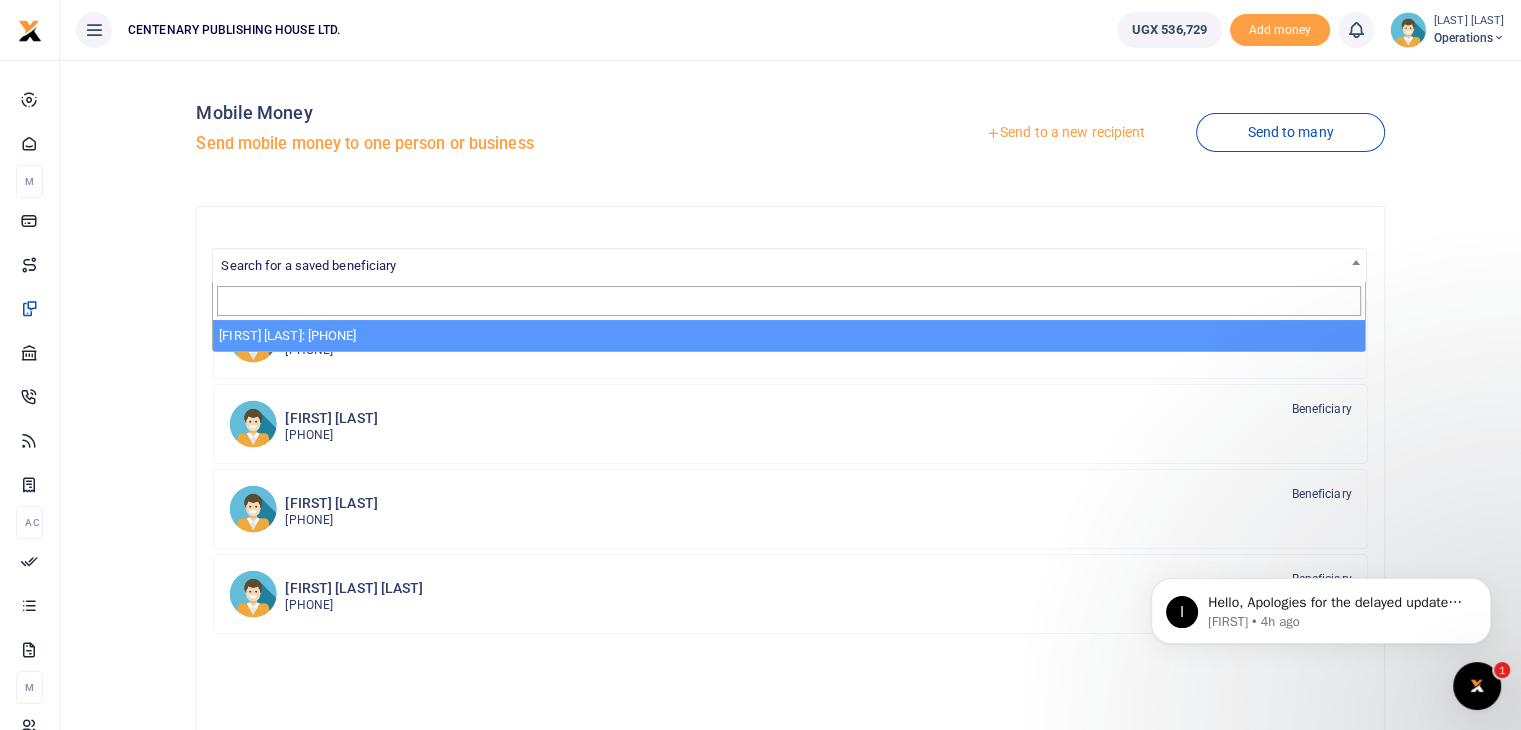 select on "13767" 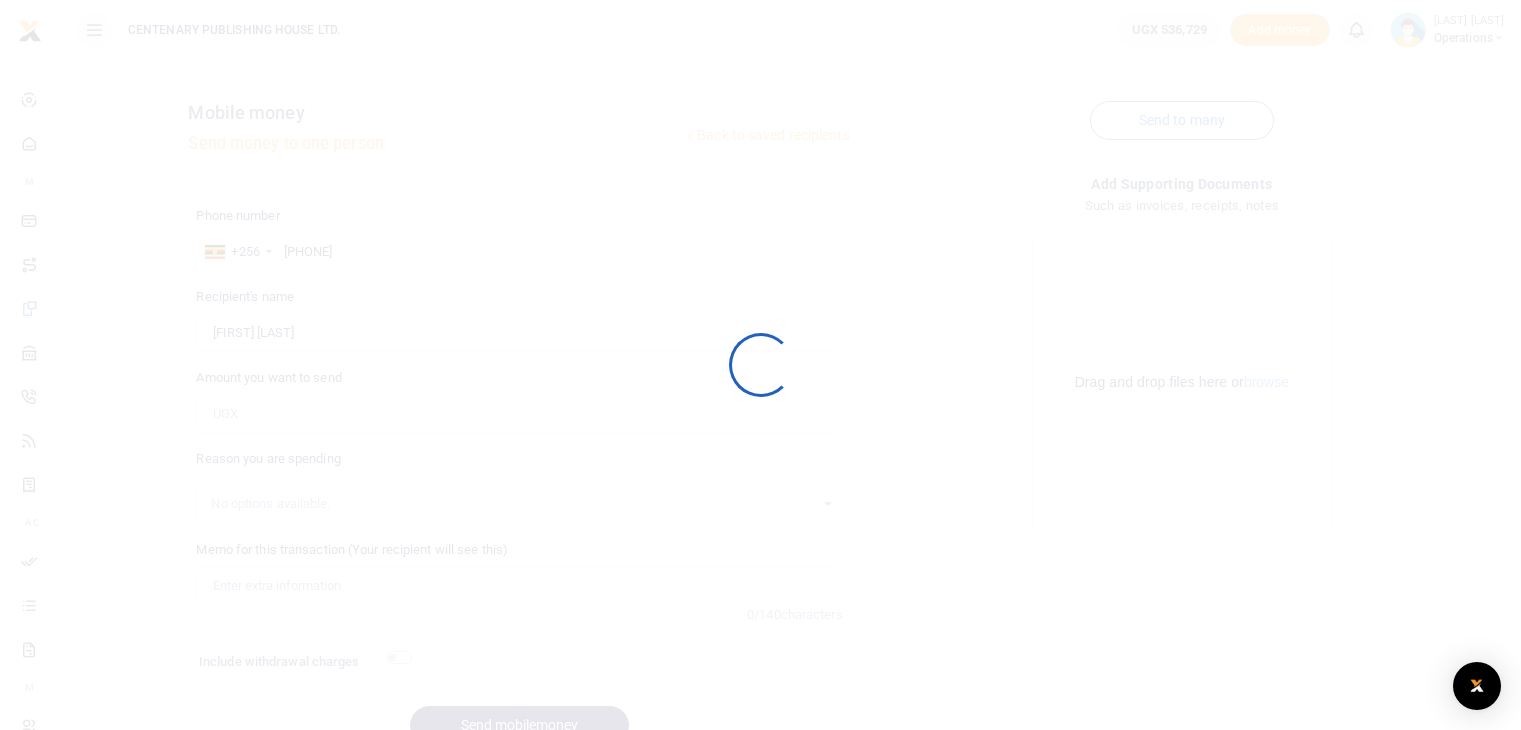 scroll, scrollTop: 0, scrollLeft: 0, axis: both 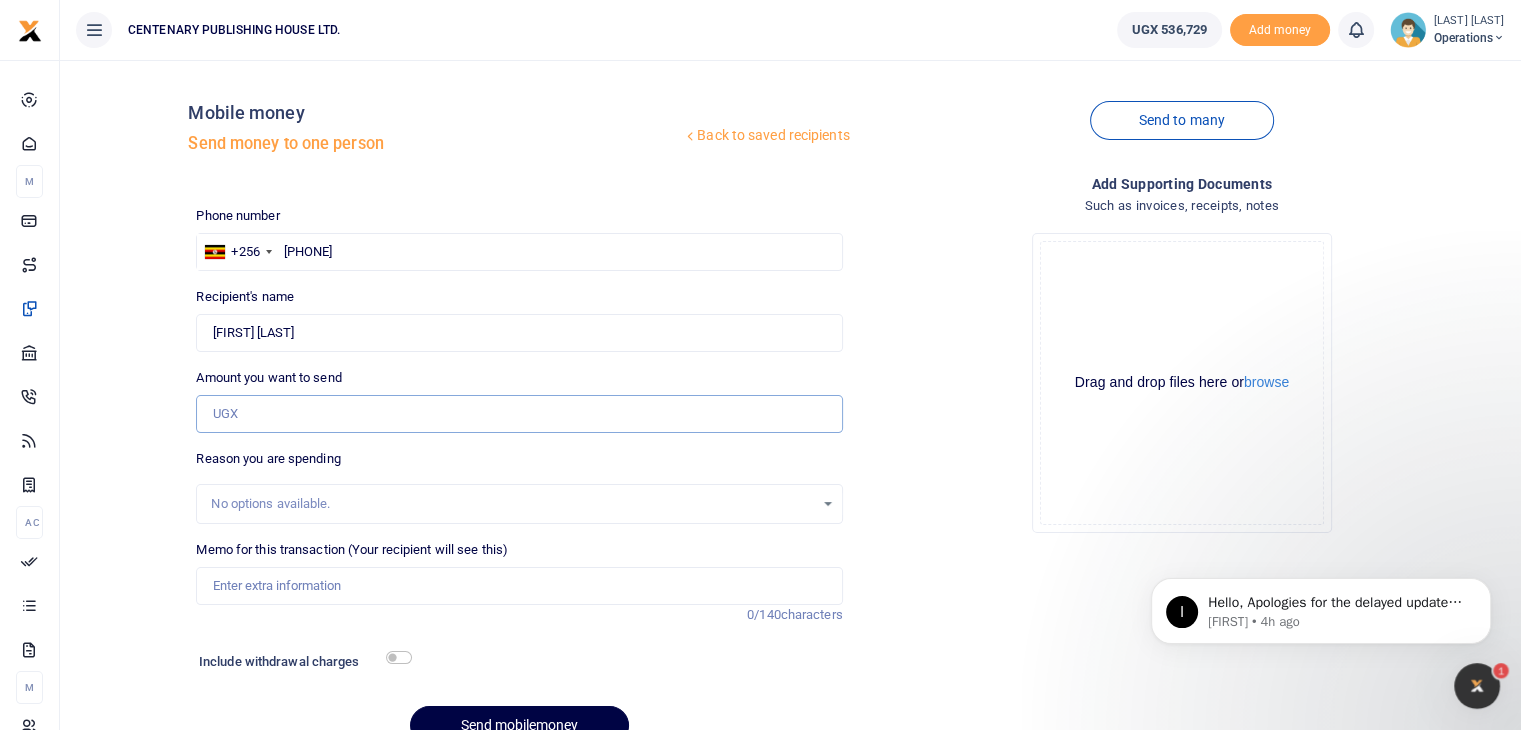 click on "Amount you want to send" at bounding box center [519, 414] 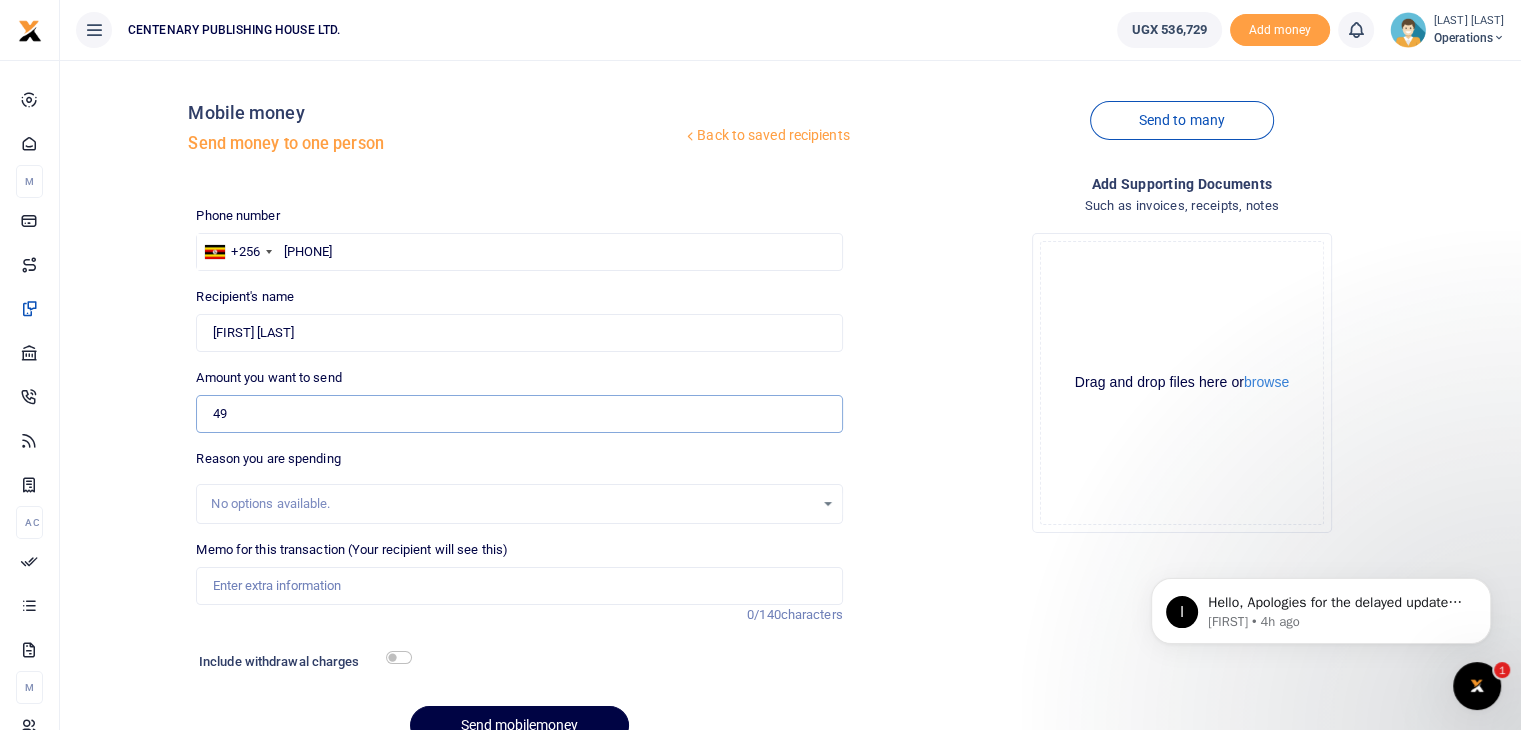 click on "Phone number
+256 Uganda +256 703396908
Phone is required.
Recipient's name
Peninah Nankya
Name is required.
Amount you want to send
49
Amount is required." at bounding box center (519, 483) 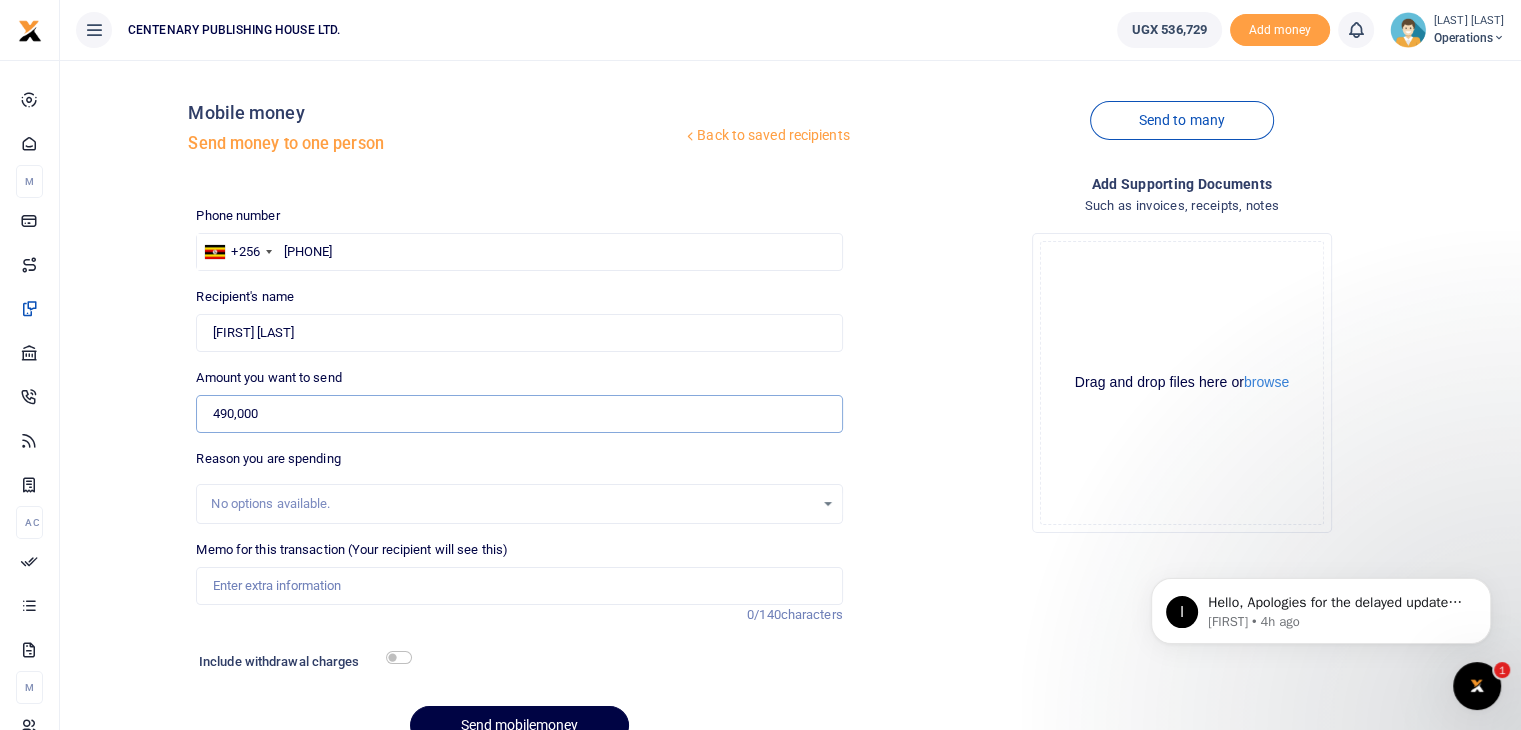 type on "490,000" 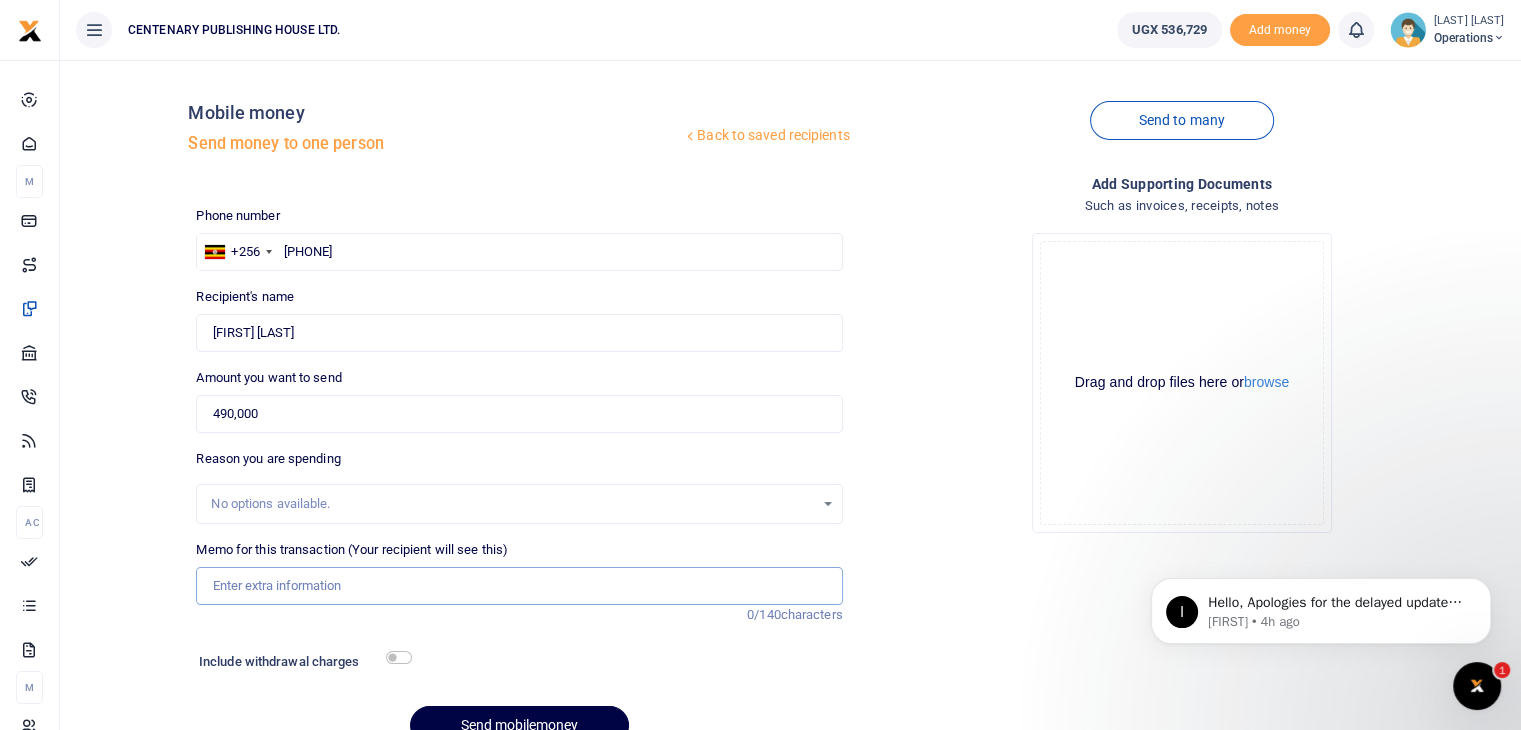 click on "Memo for this transaction (Your recipient will see this)" at bounding box center [519, 586] 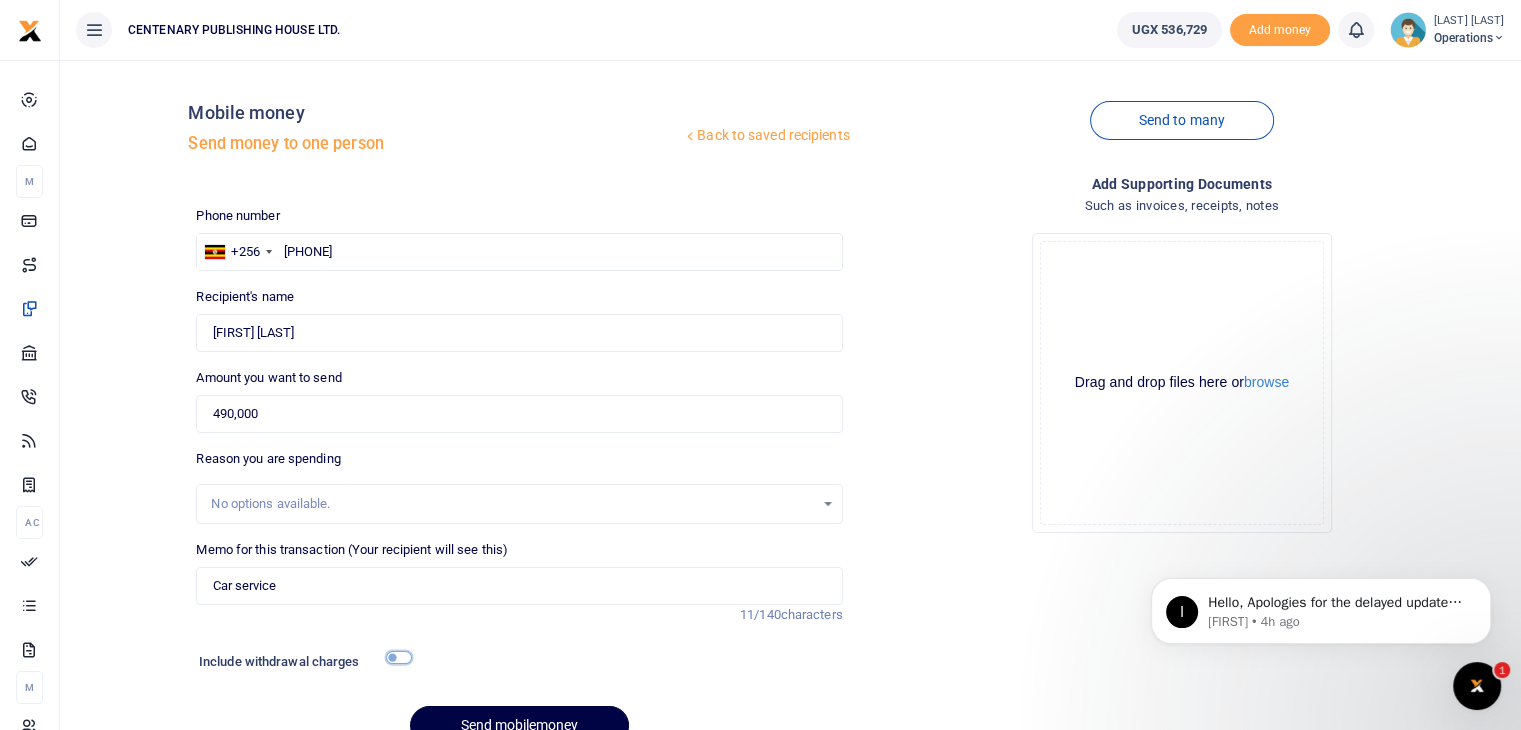 click at bounding box center [399, 657] 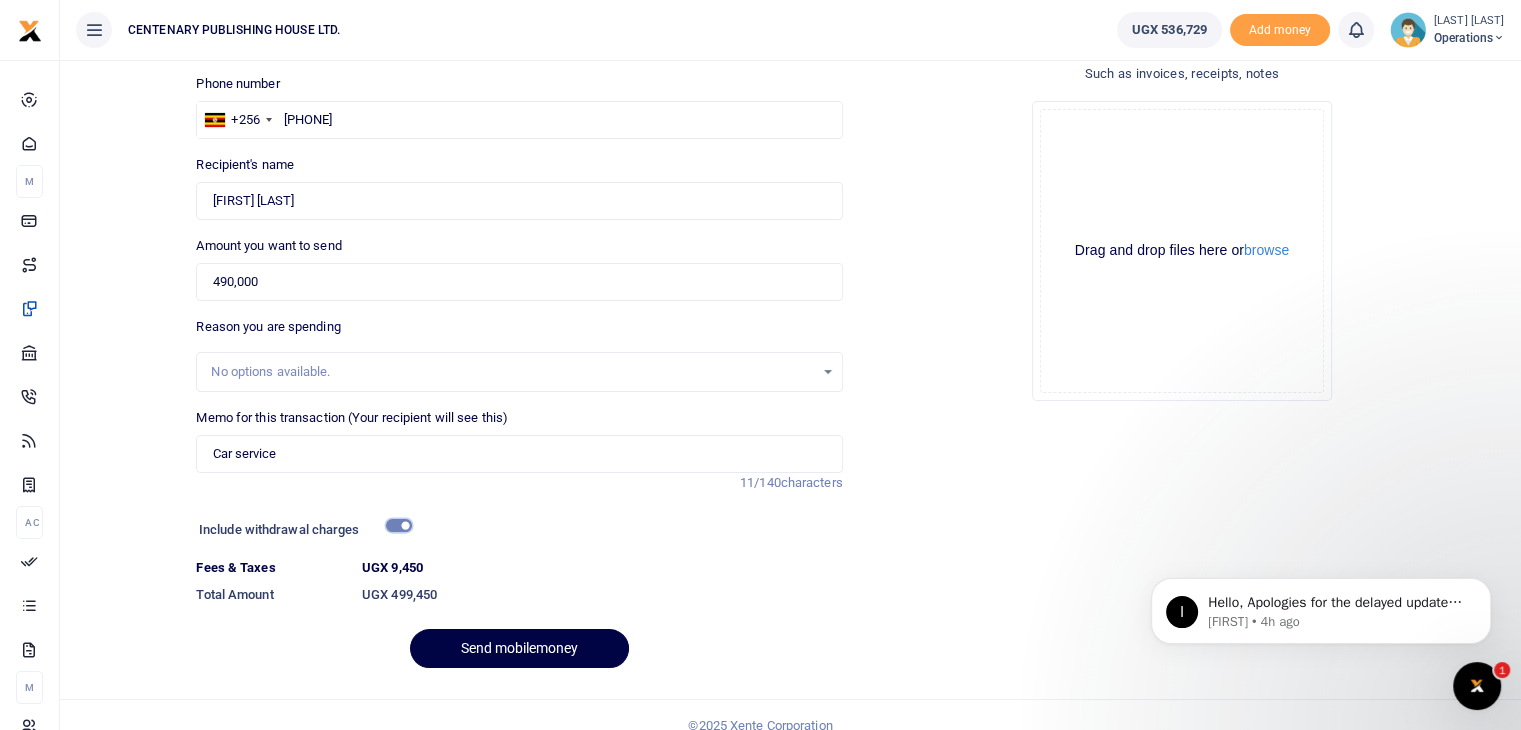 scroll, scrollTop: 153, scrollLeft: 0, axis: vertical 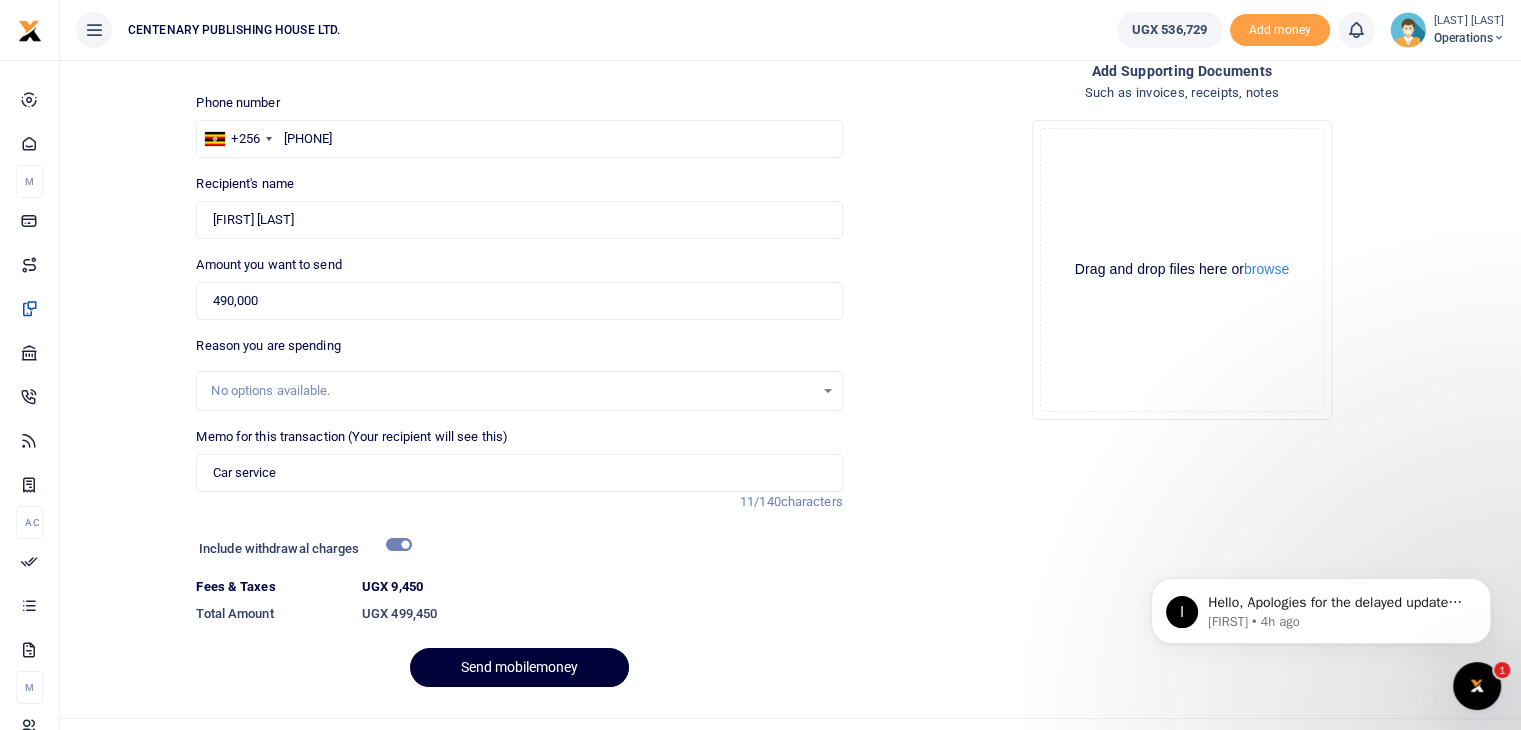 click on "Send mobilemoney" at bounding box center (519, 667) 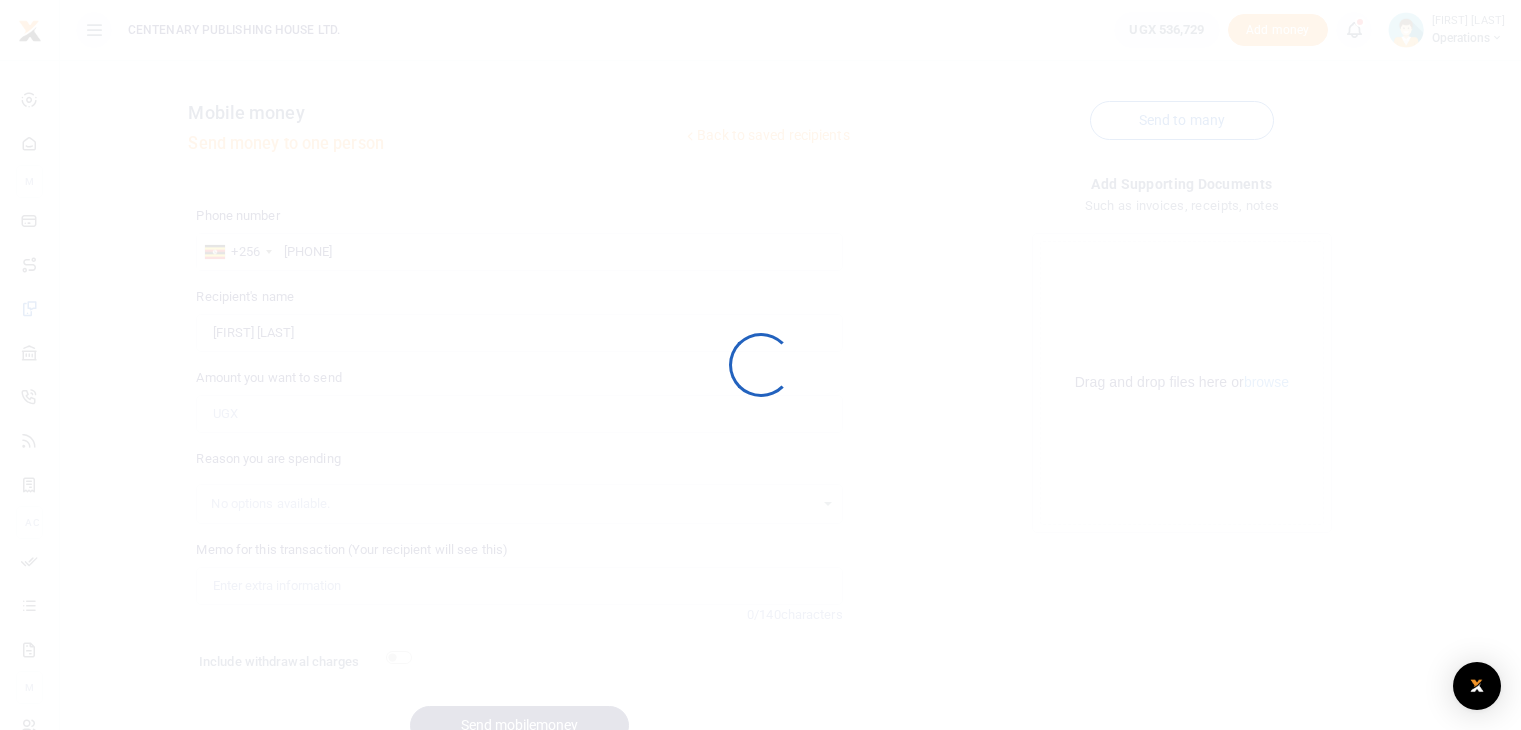 scroll, scrollTop: 98, scrollLeft: 0, axis: vertical 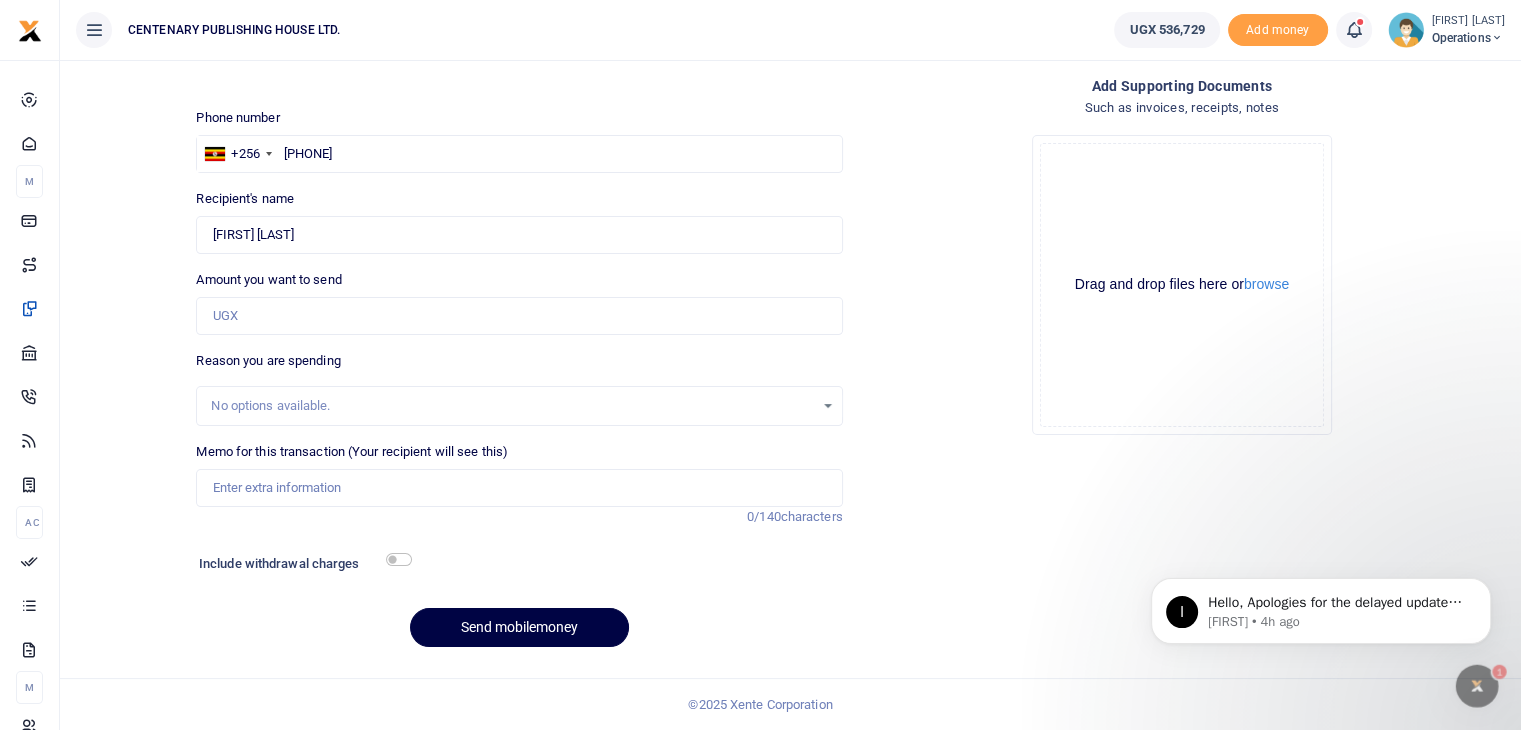 click at bounding box center [1364, 30] 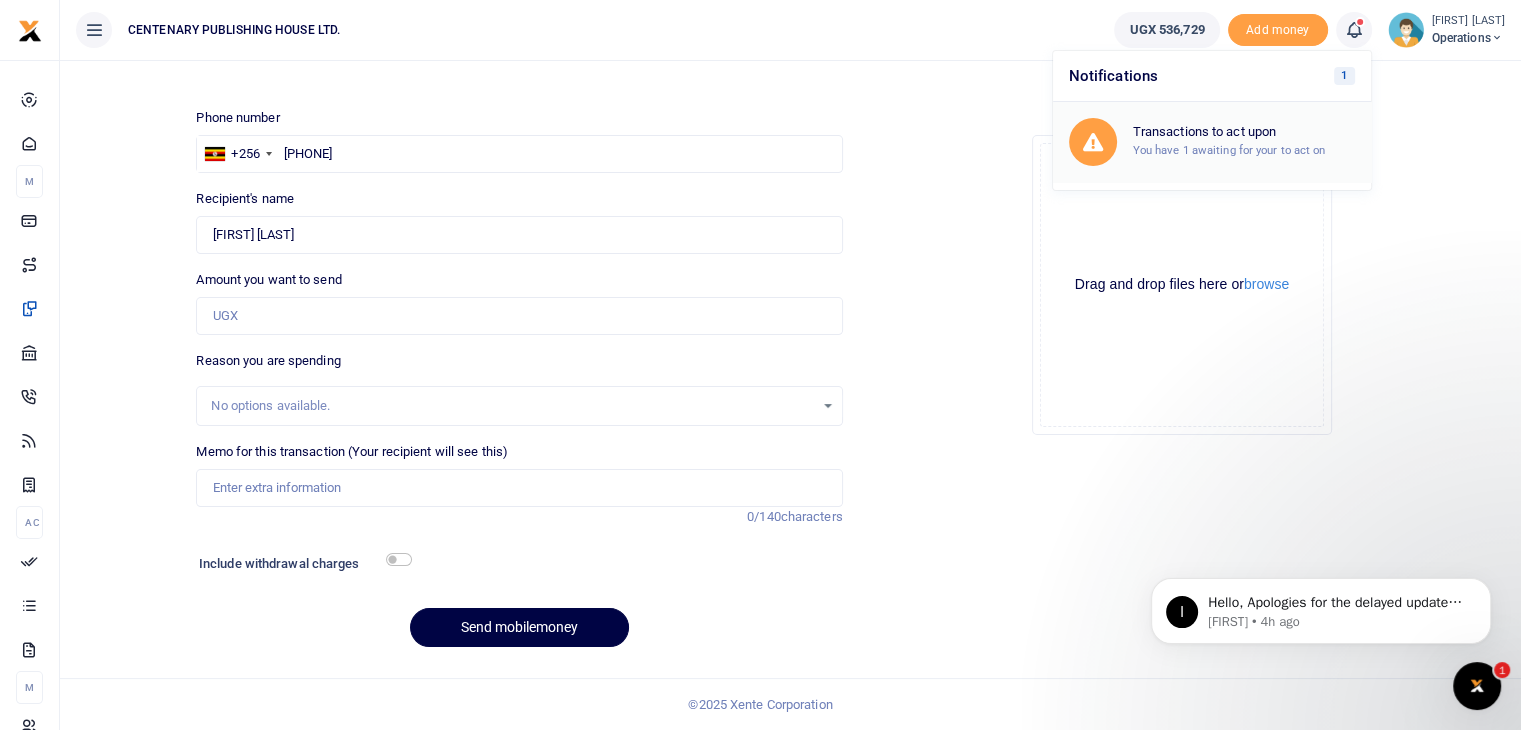 click on "Transactions to act upon" at bounding box center (1244, 132) 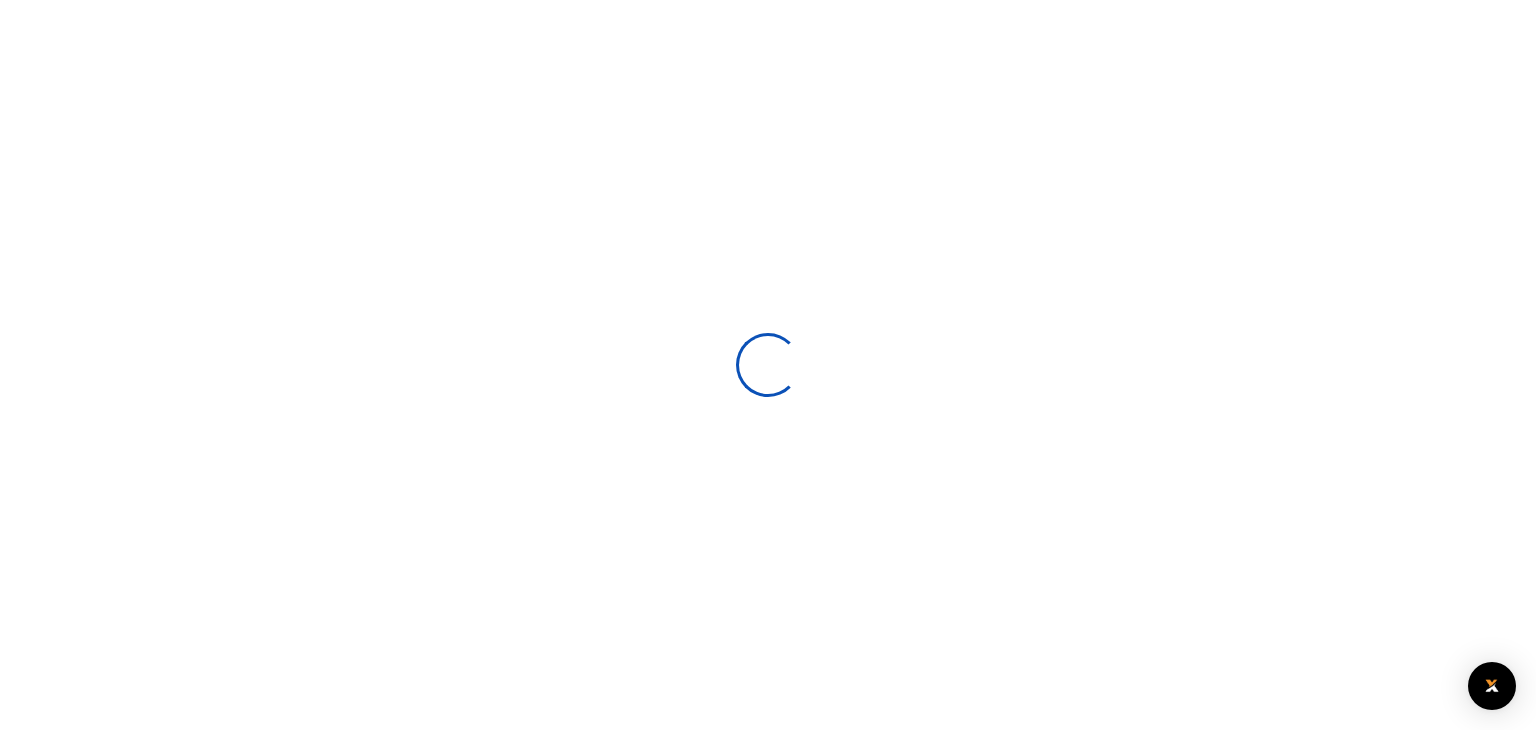 scroll, scrollTop: 0, scrollLeft: 0, axis: both 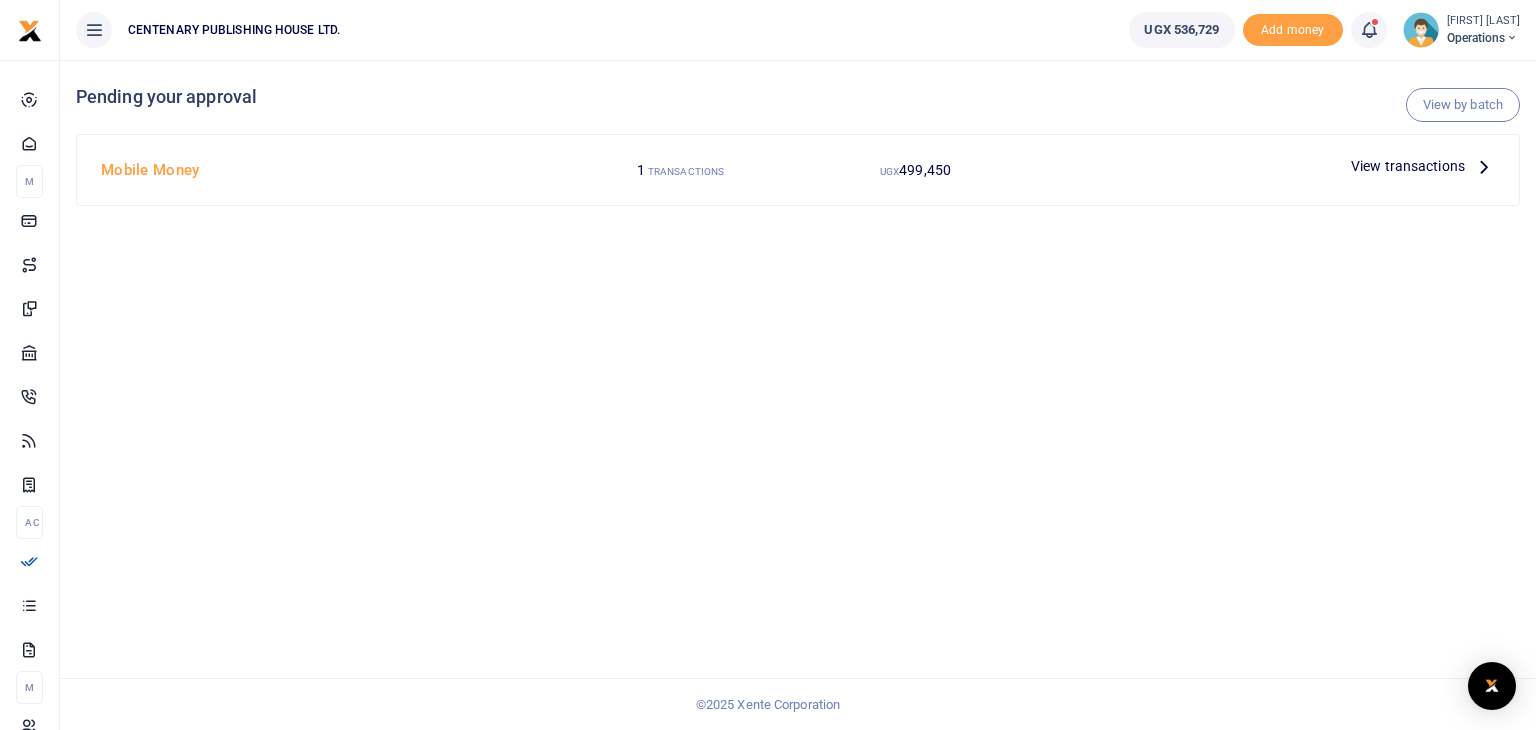 click on "View transactions" at bounding box center (1408, 166) 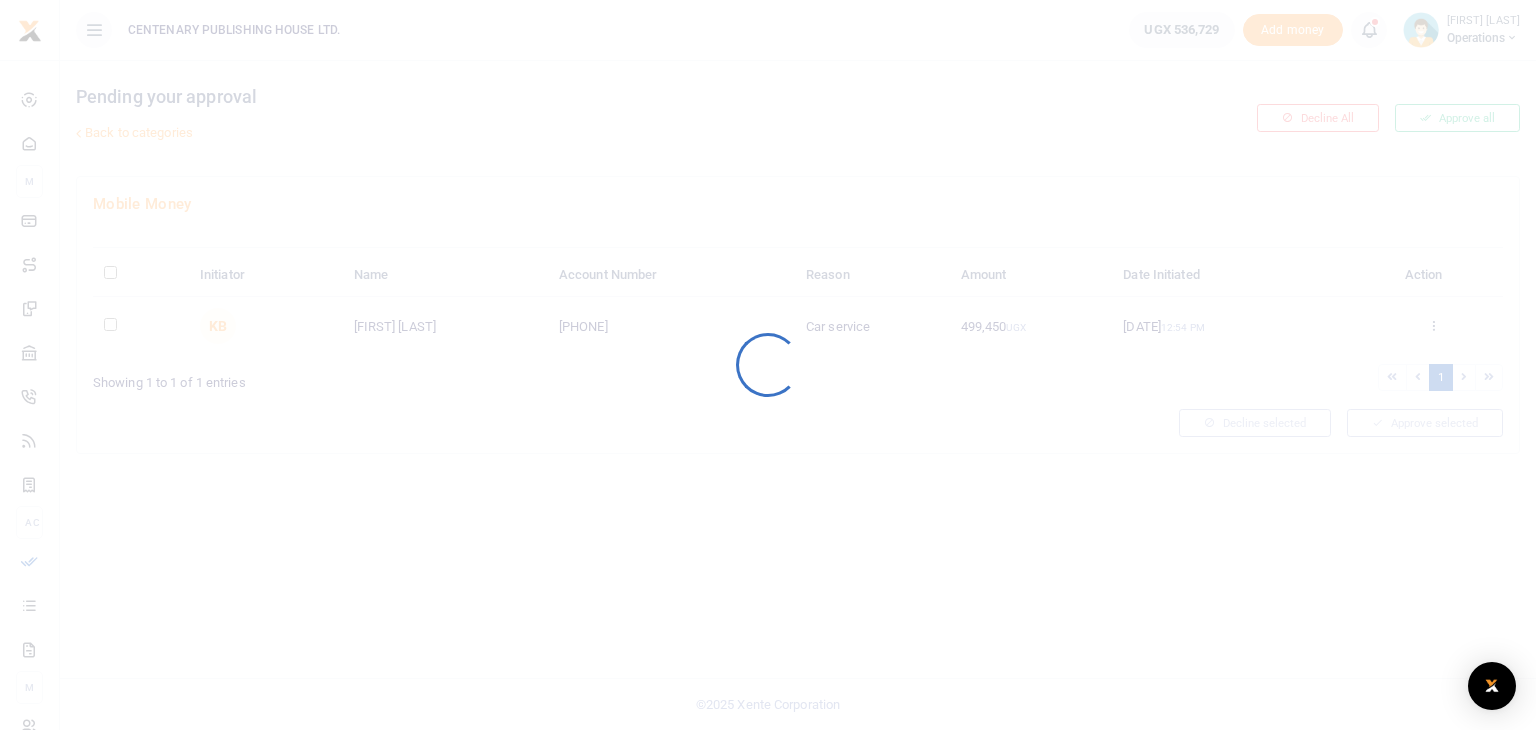 scroll, scrollTop: 0, scrollLeft: 0, axis: both 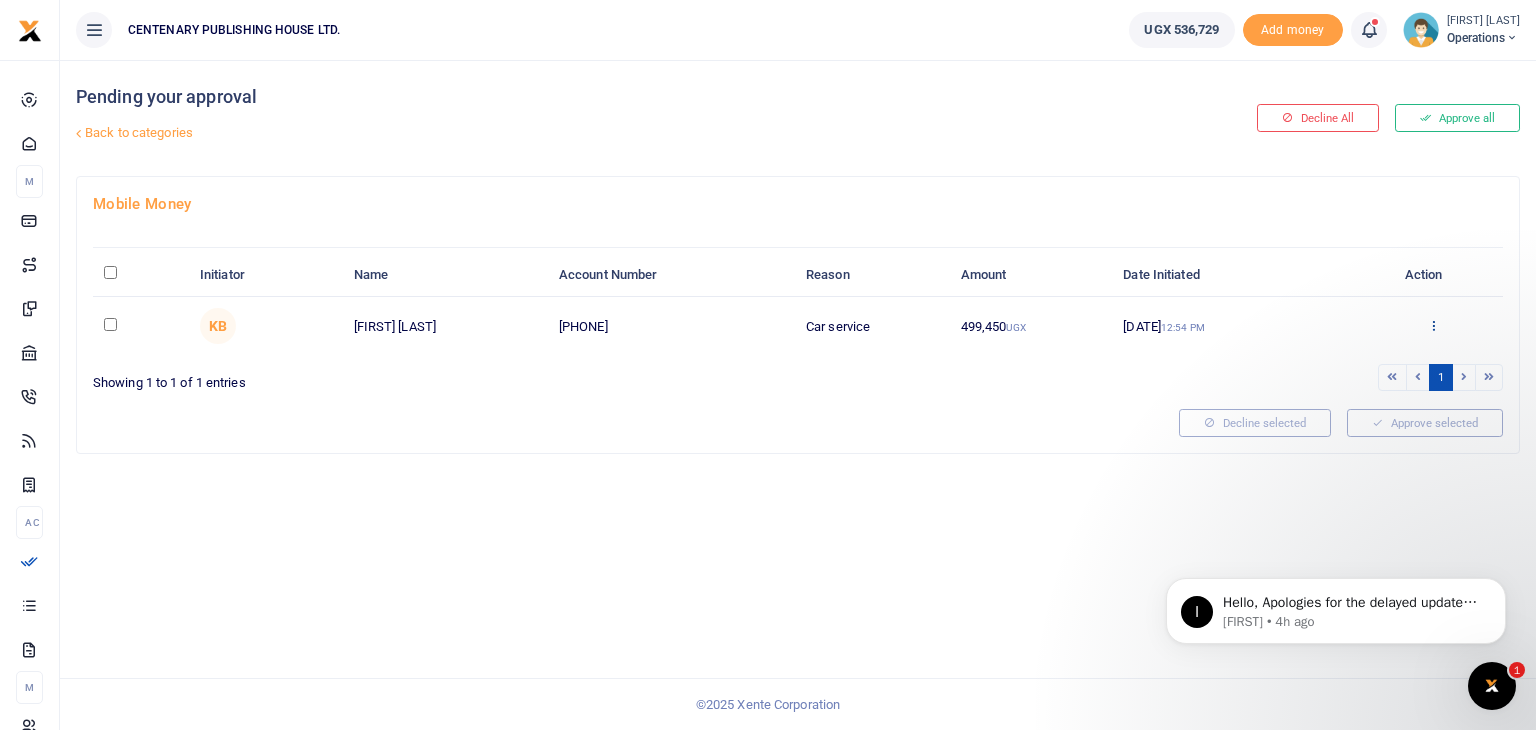click at bounding box center [1433, 325] 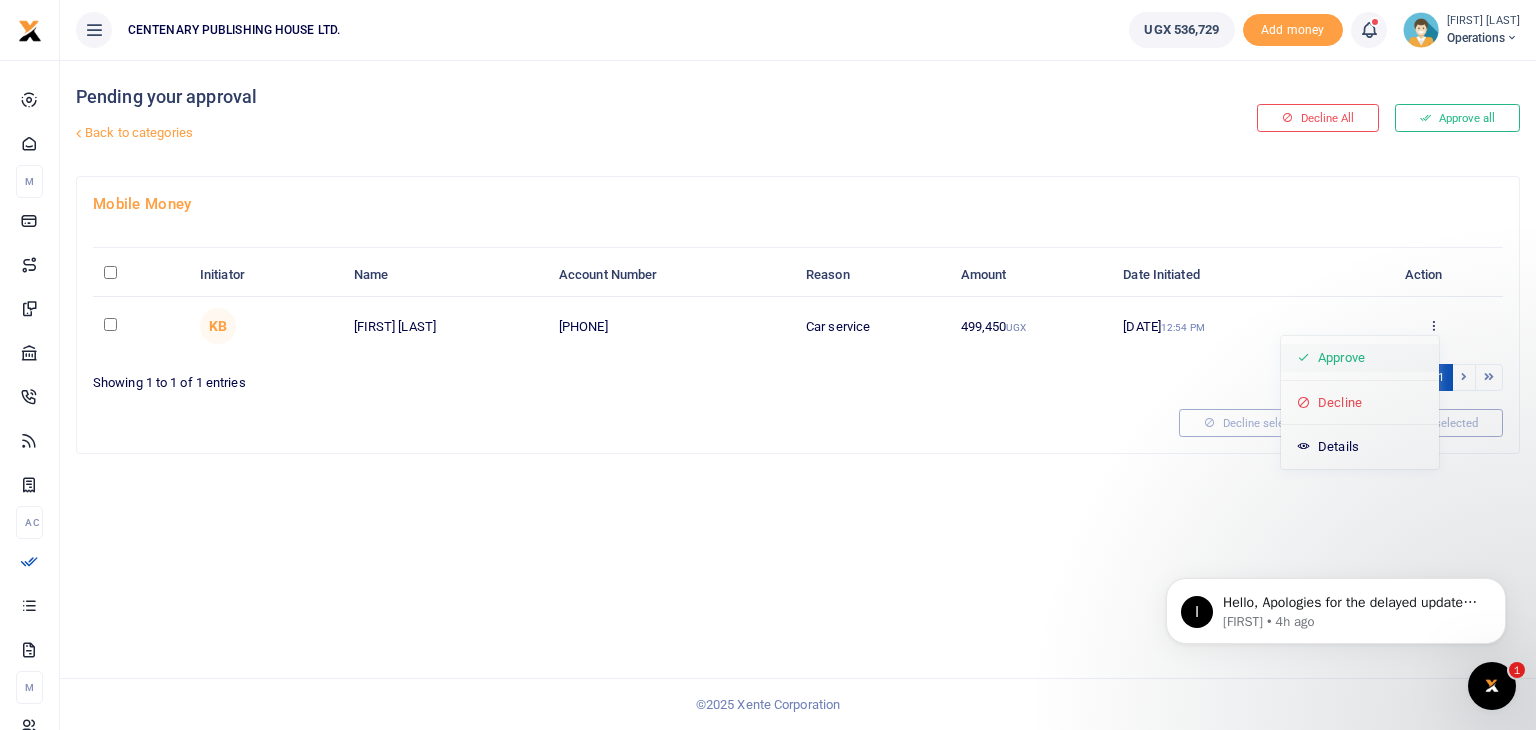 click on "Approve" at bounding box center (1360, 358) 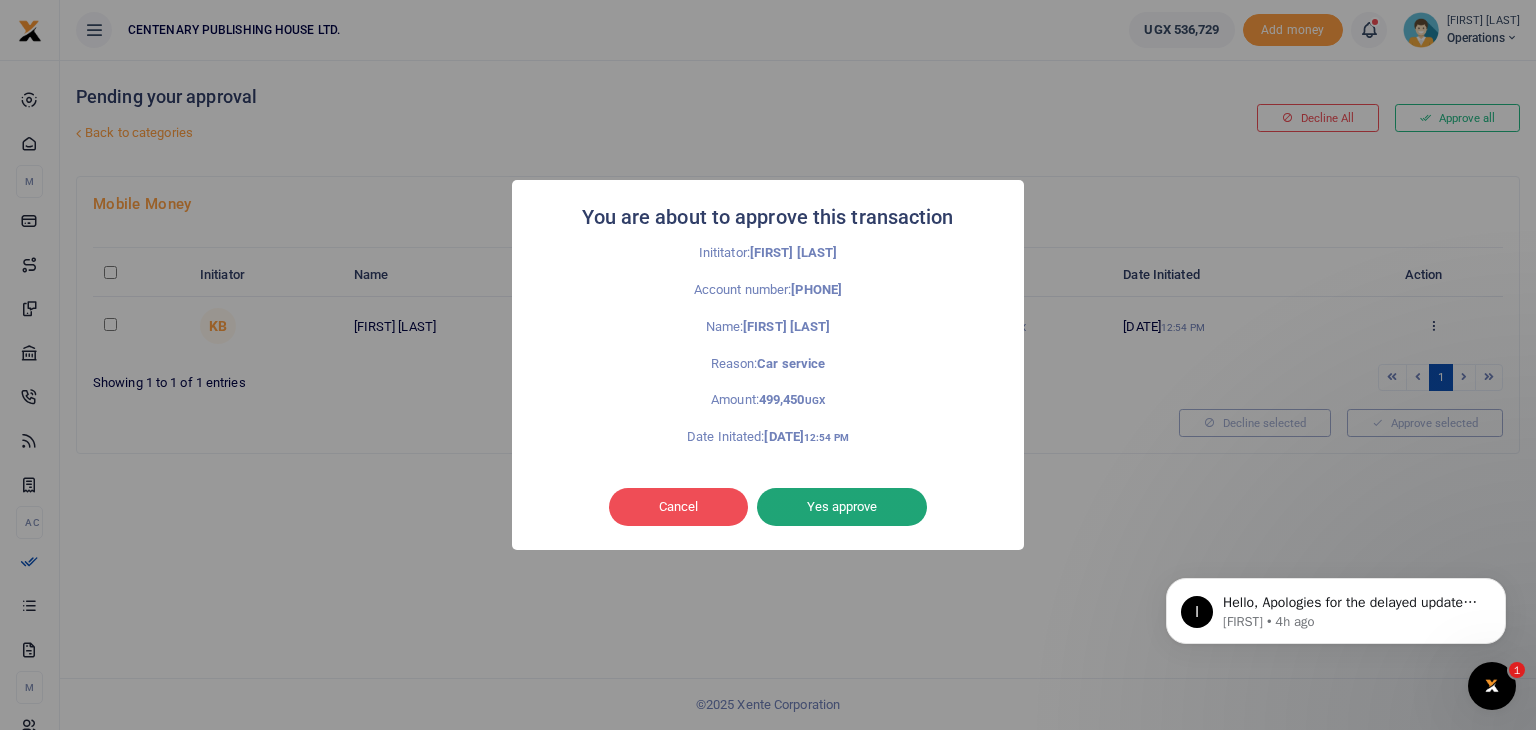 click on "Yes approve" at bounding box center (842, 507) 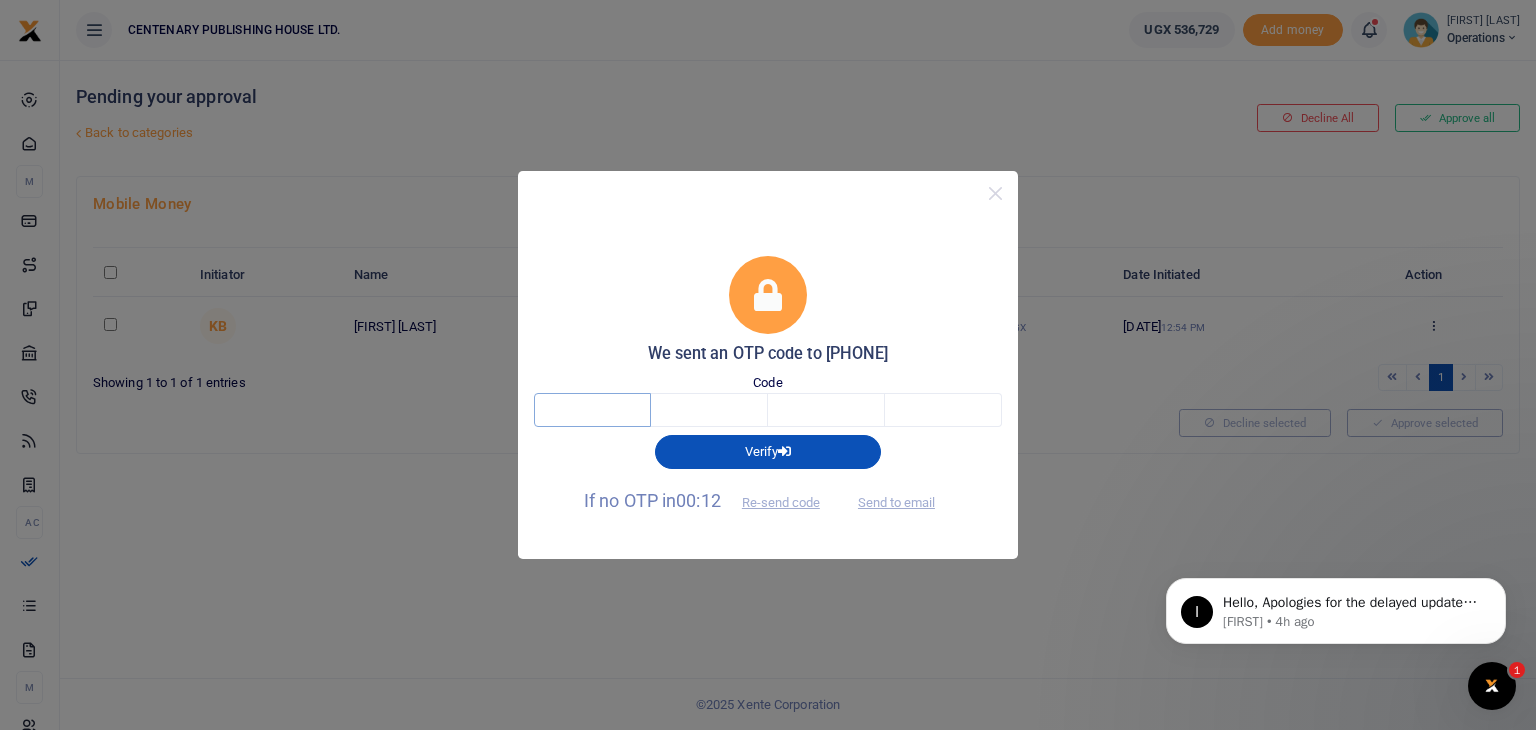 click at bounding box center (592, 410) 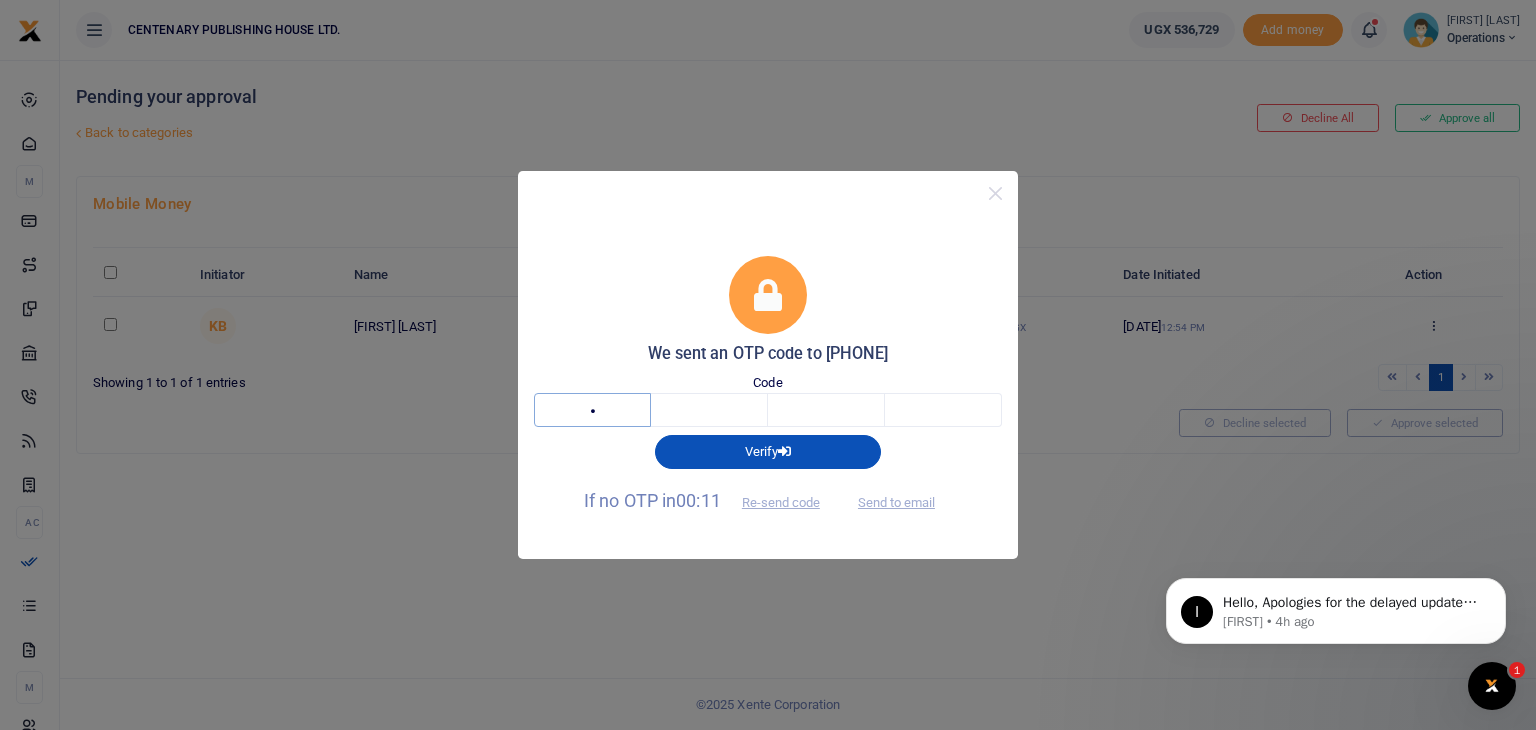 type on "5" 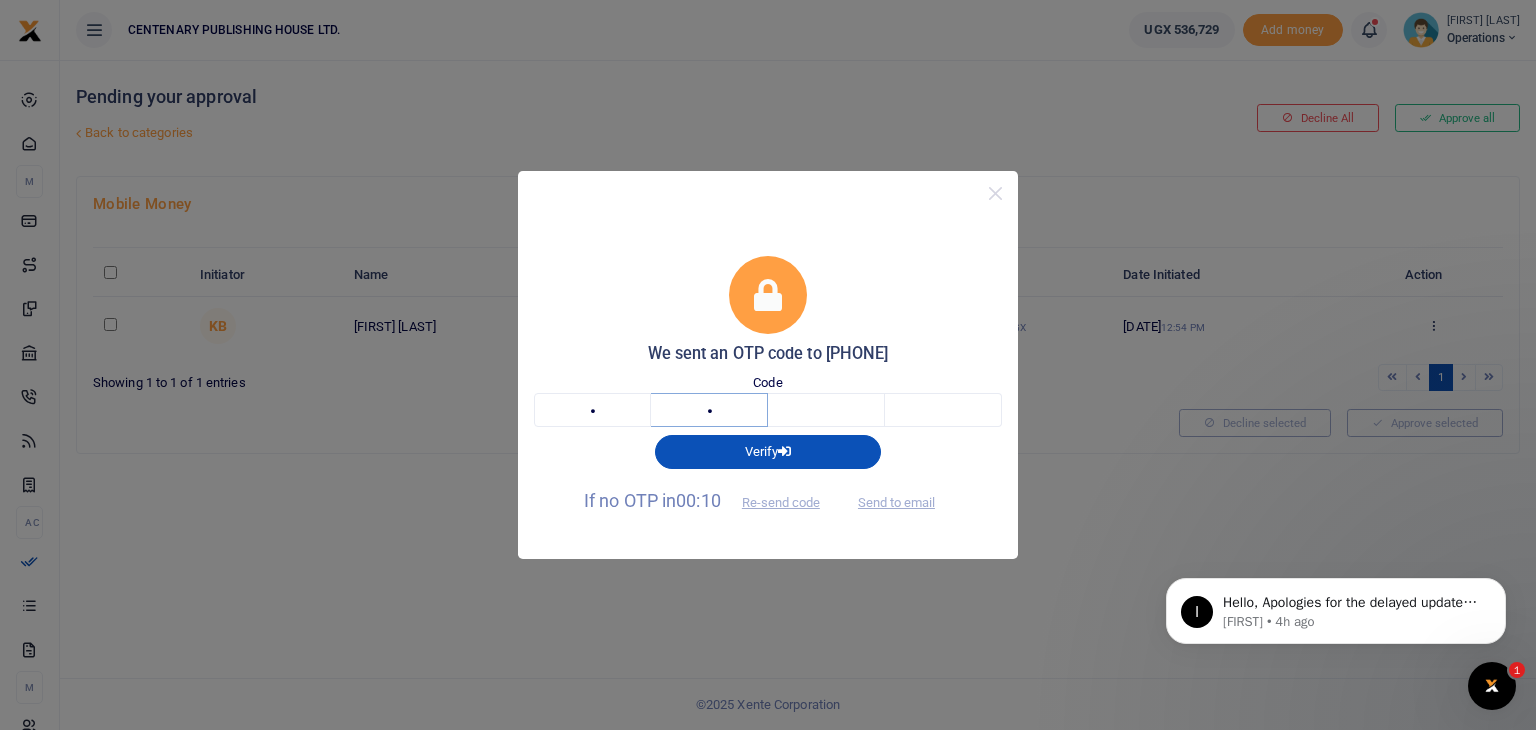 type on "1" 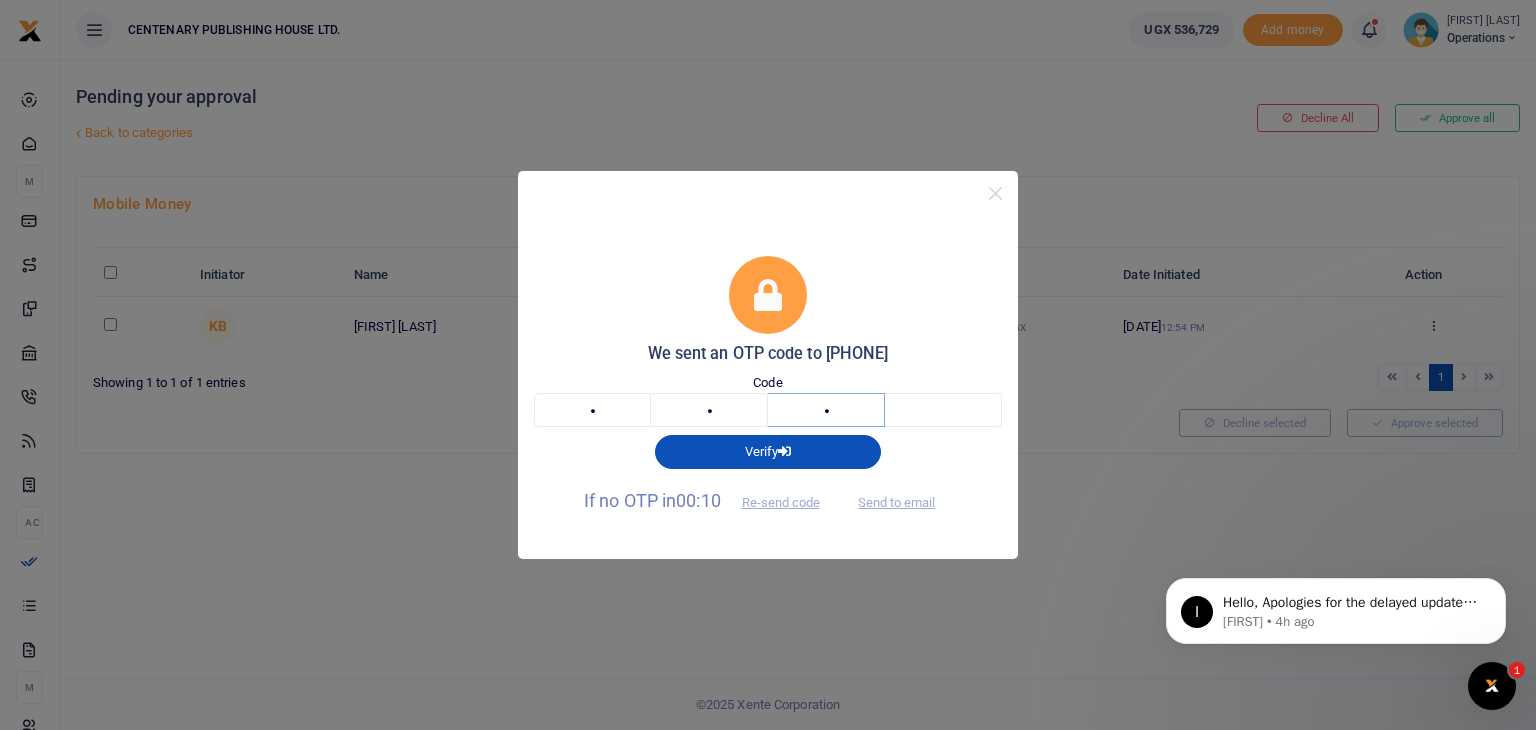 type on "0" 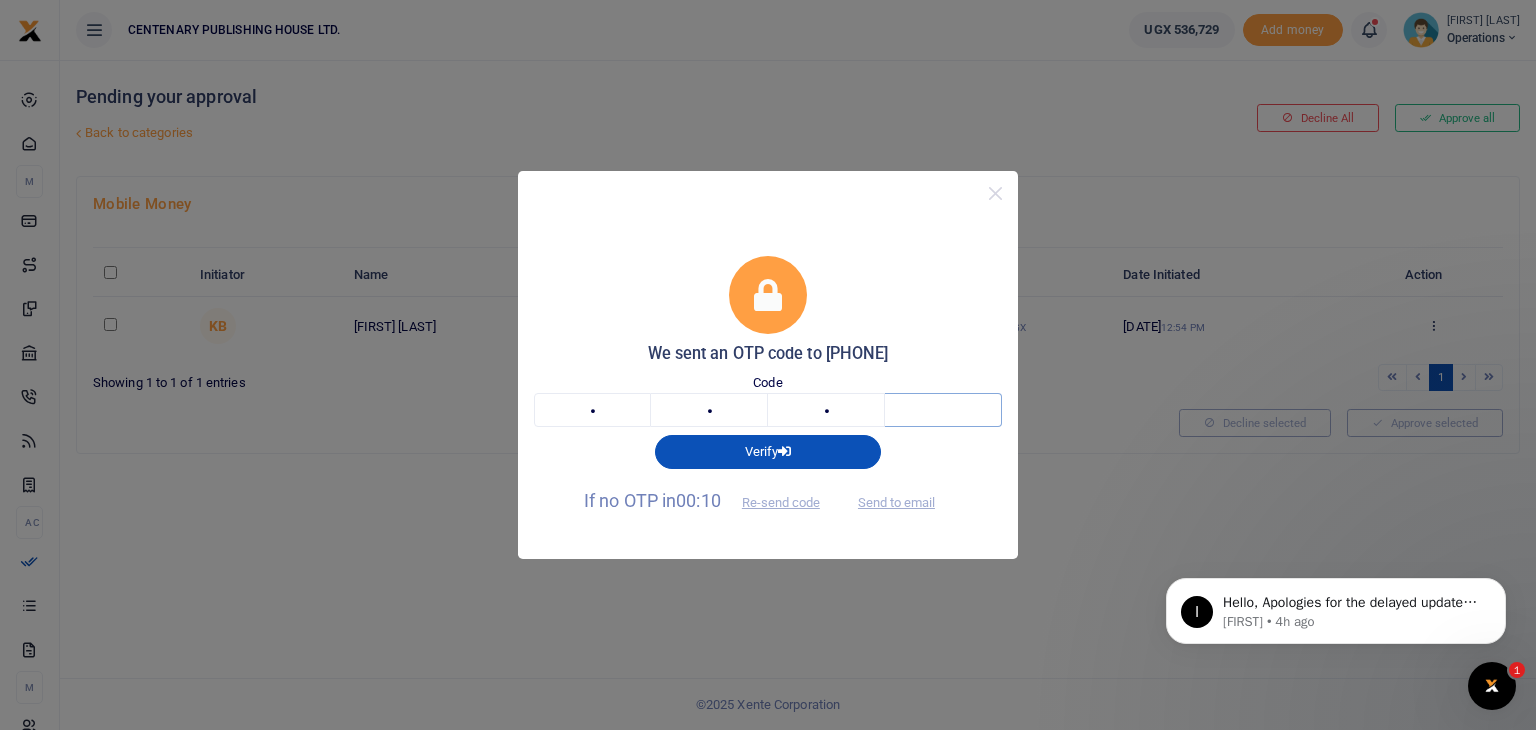 type on "3" 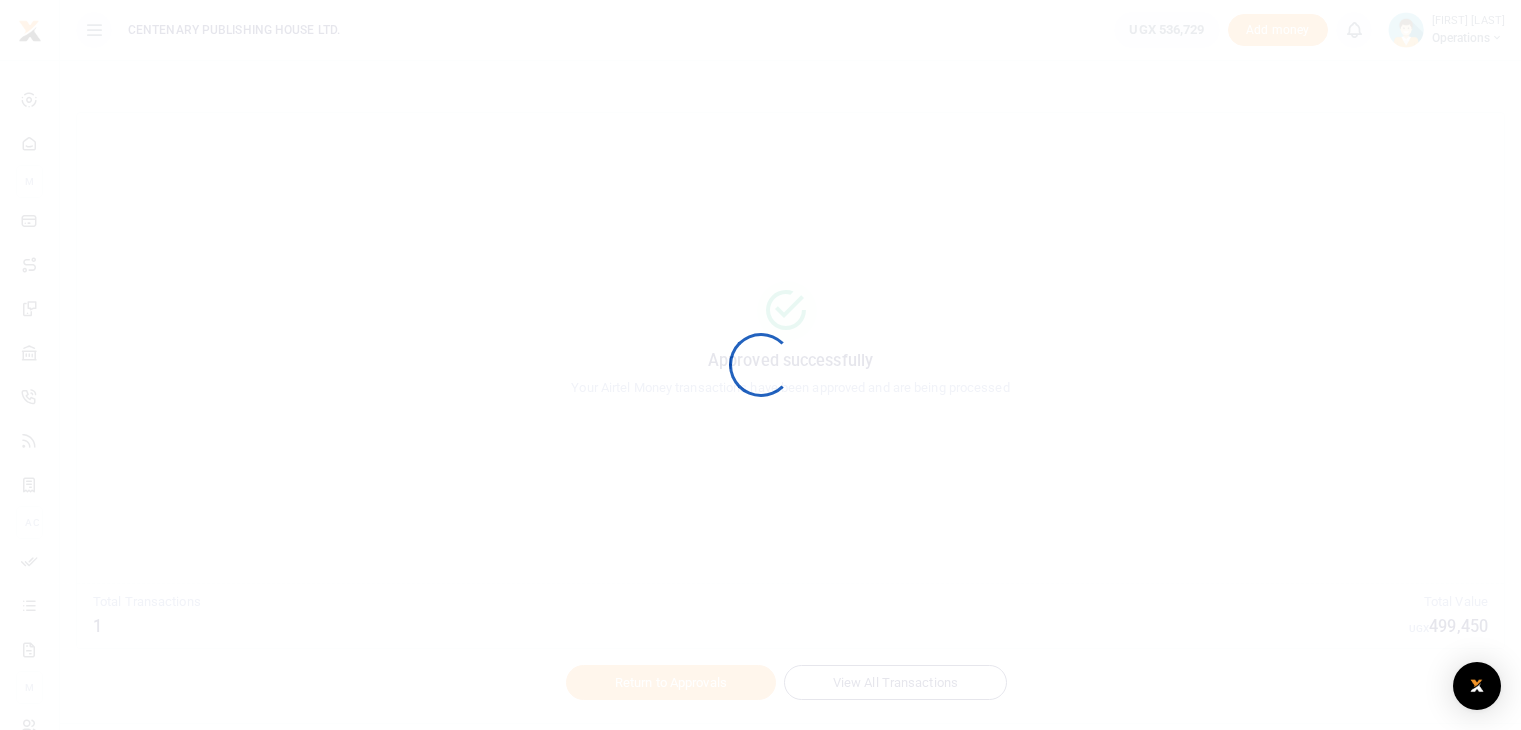 scroll, scrollTop: 0, scrollLeft: 0, axis: both 